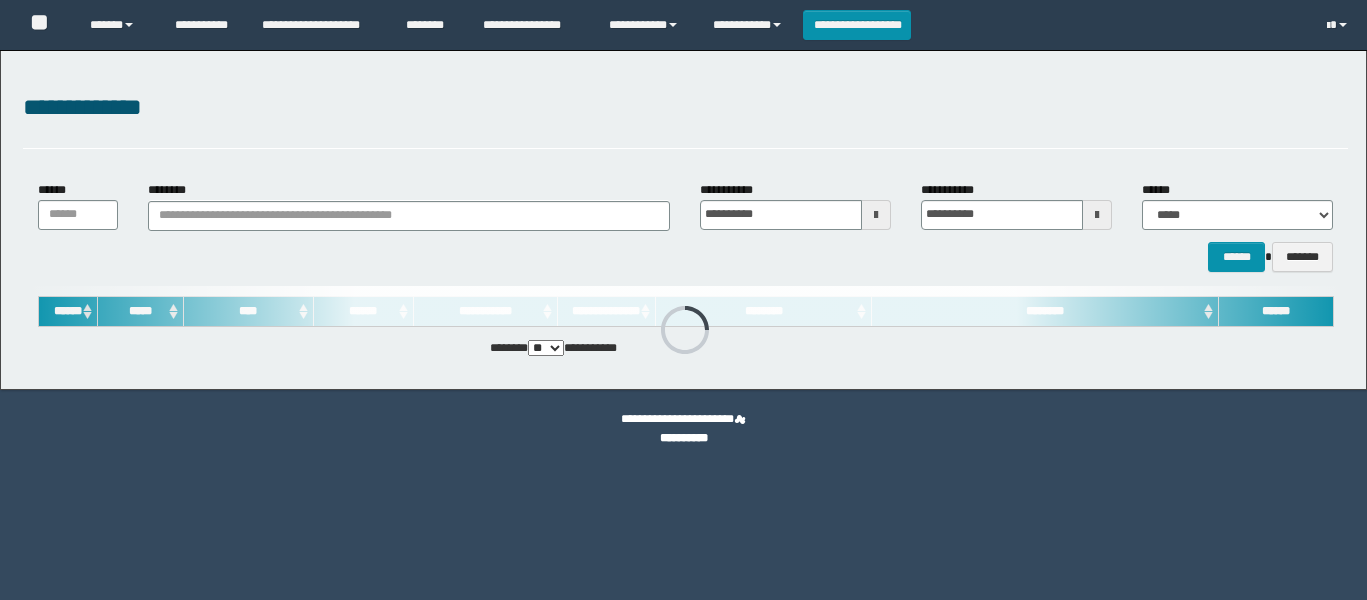 scroll, scrollTop: 0, scrollLeft: 0, axis: both 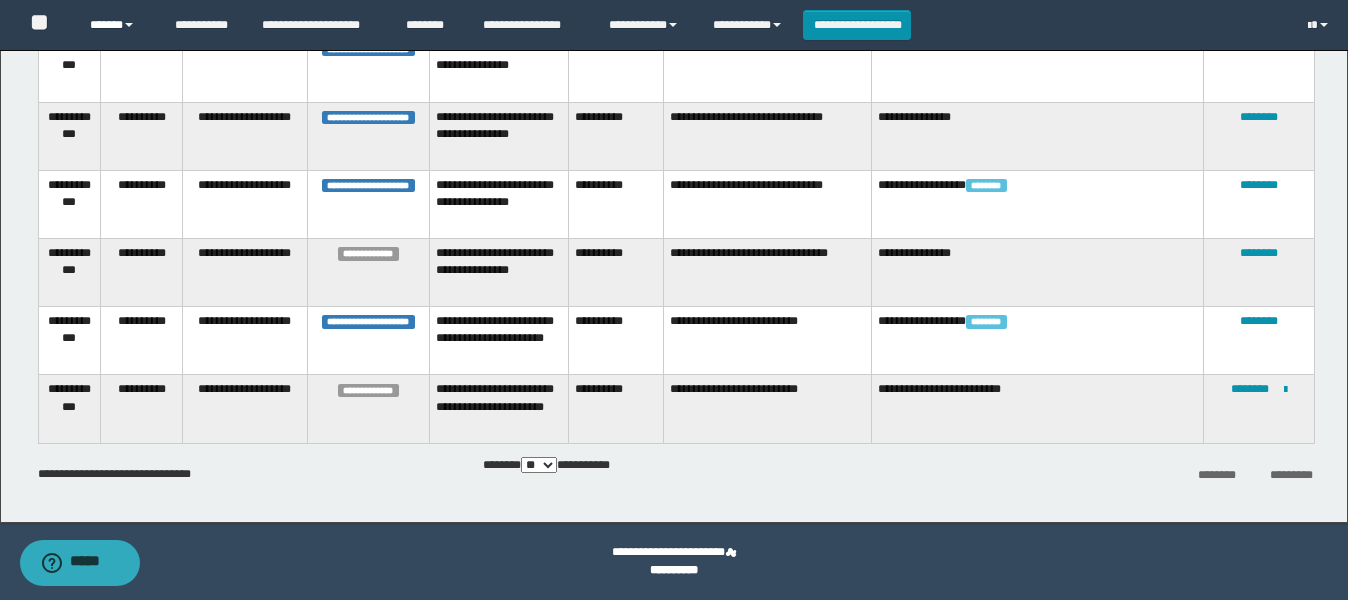 click on "******" at bounding box center (117, 25) 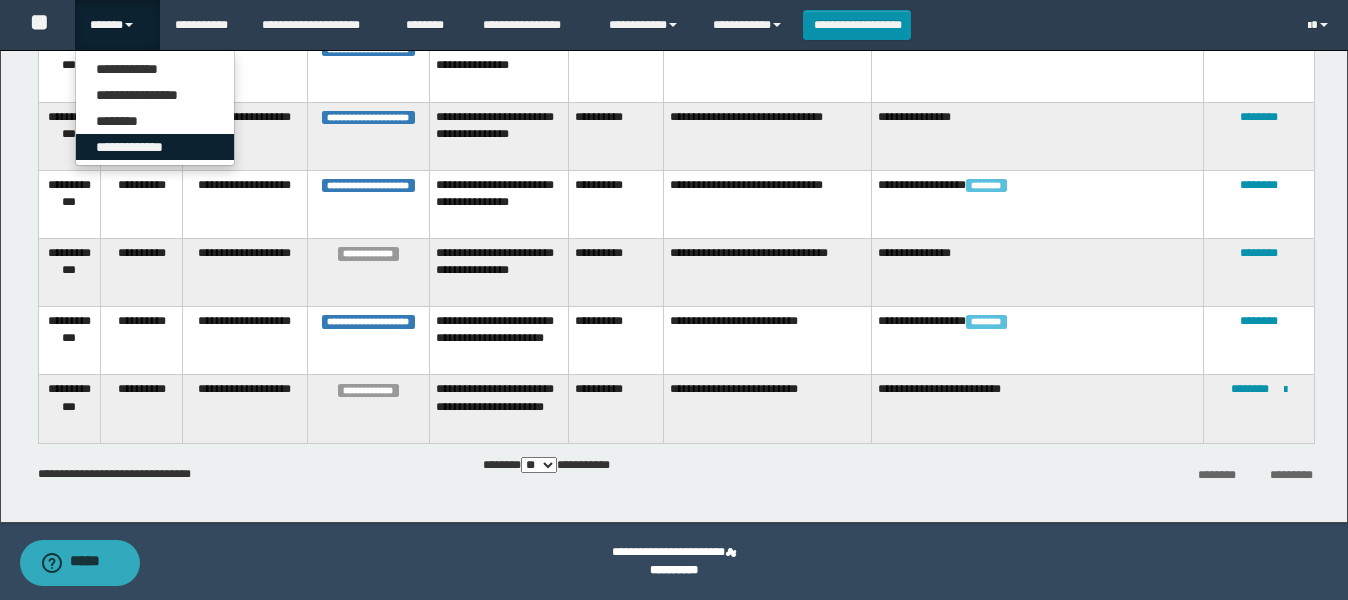 click on "**********" at bounding box center [155, 147] 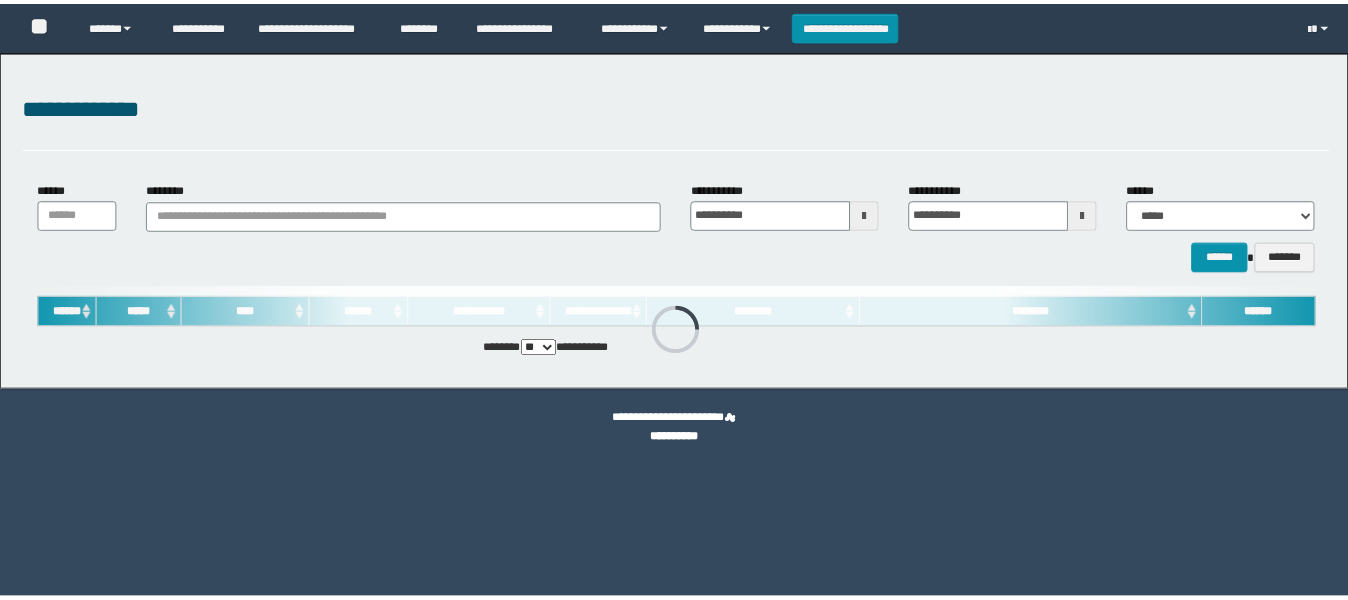 scroll, scrollTop: 0, scrollLeft: 0, axis: both 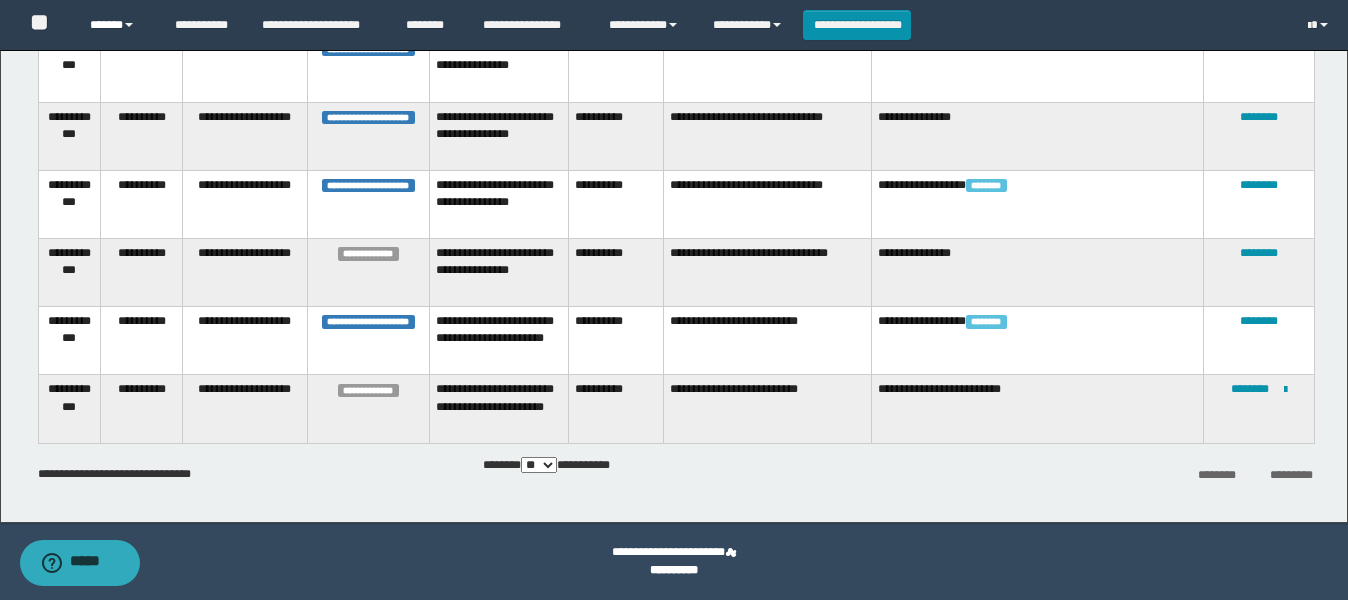 click on "******" at bounding box center [117, 25] 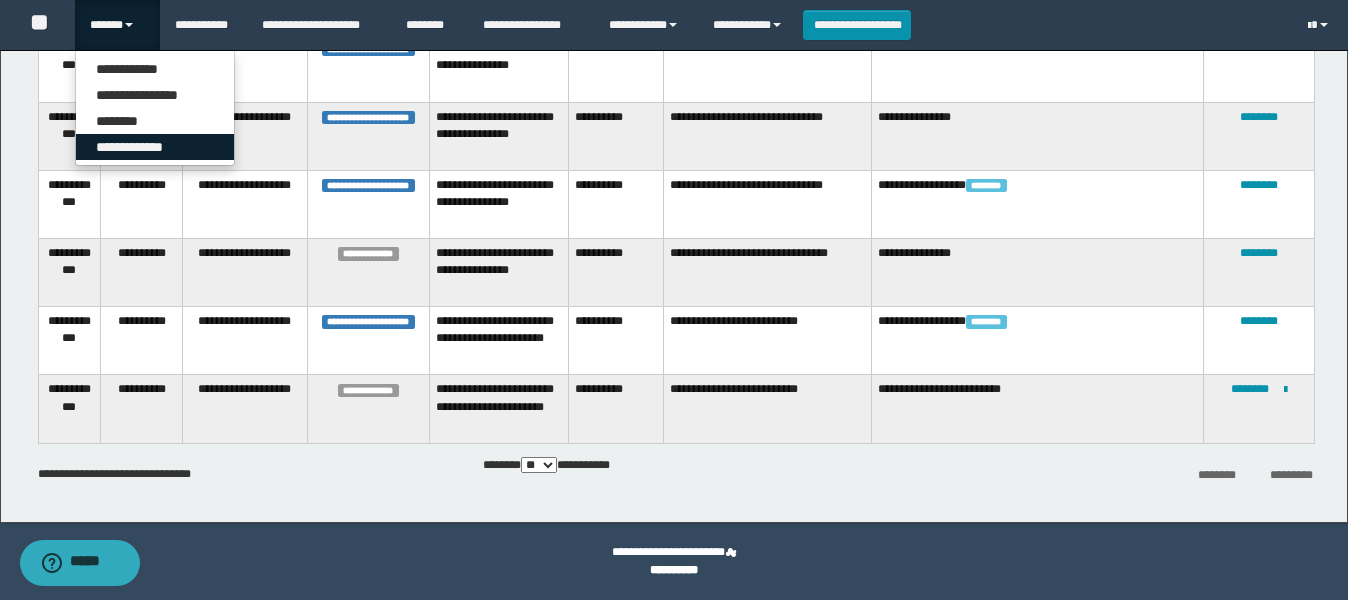 click on "**********" at bounding box center (155, 147) 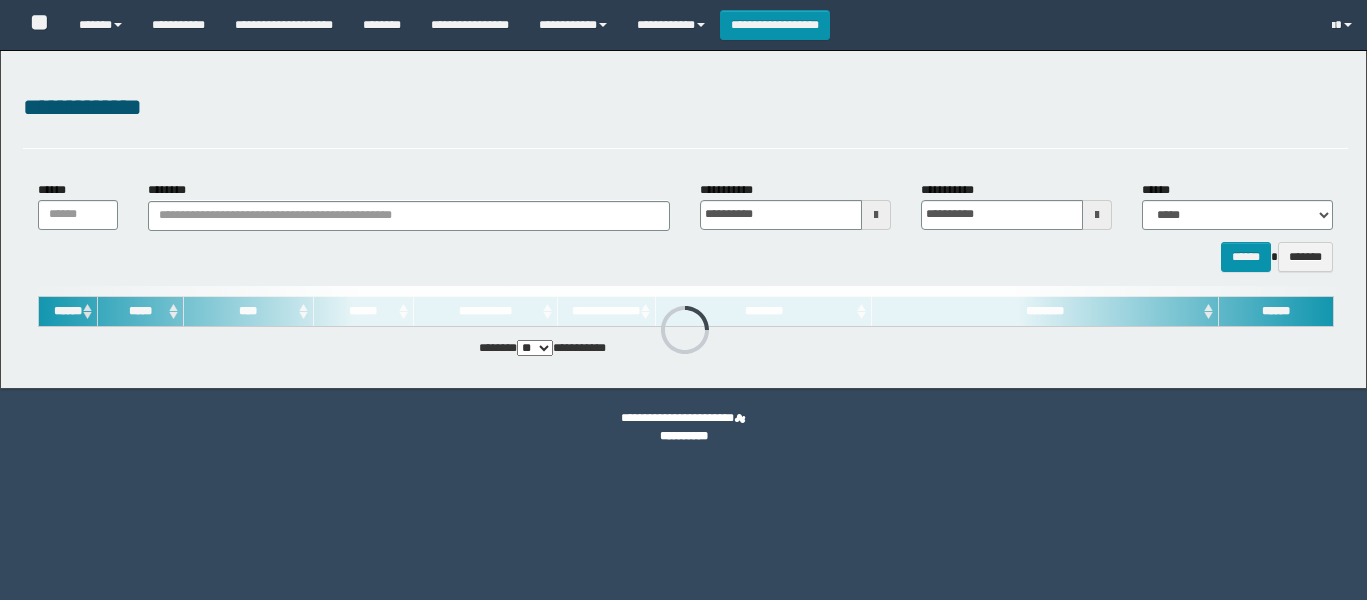 scroll, scrollTop: 0, scrollLeft: 0, axis: both 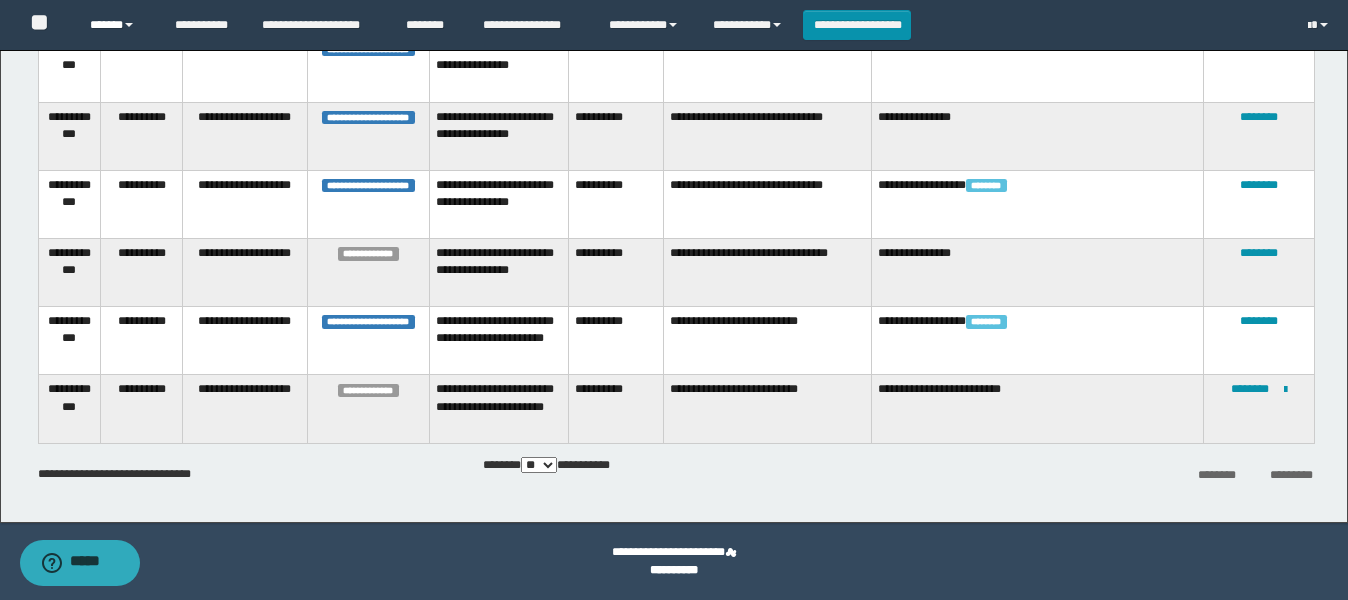 click on "******" at bounding box center (117, 25) 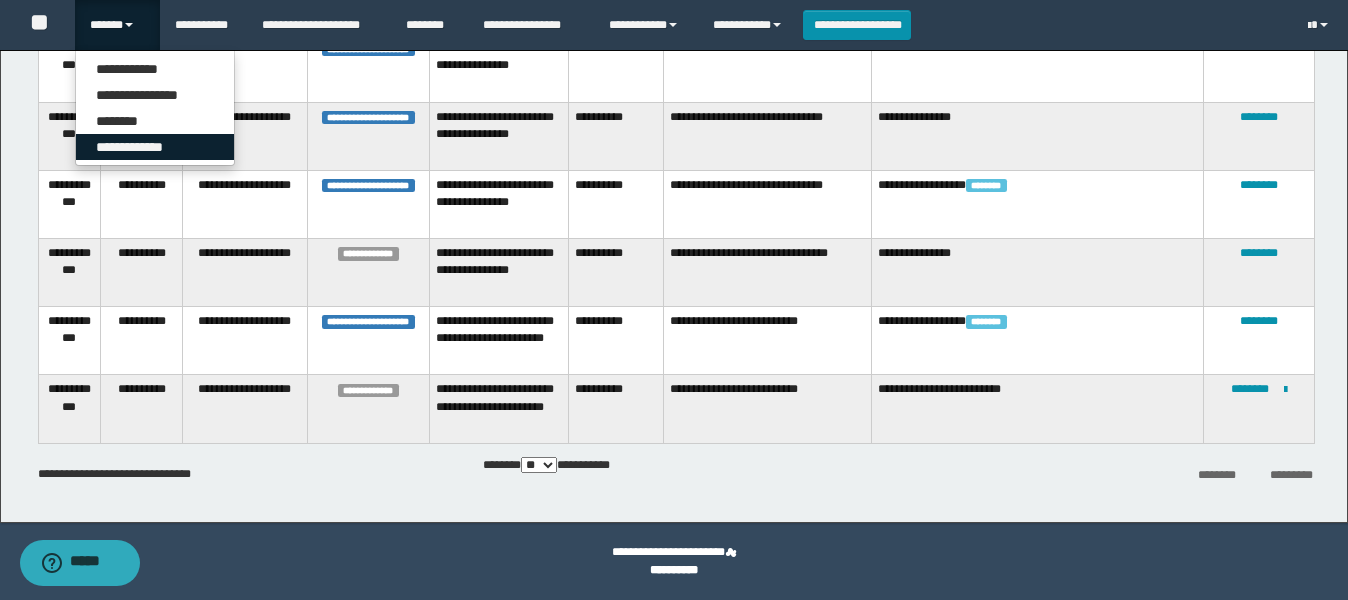 click on "**********" at bounding box center [155, 147] 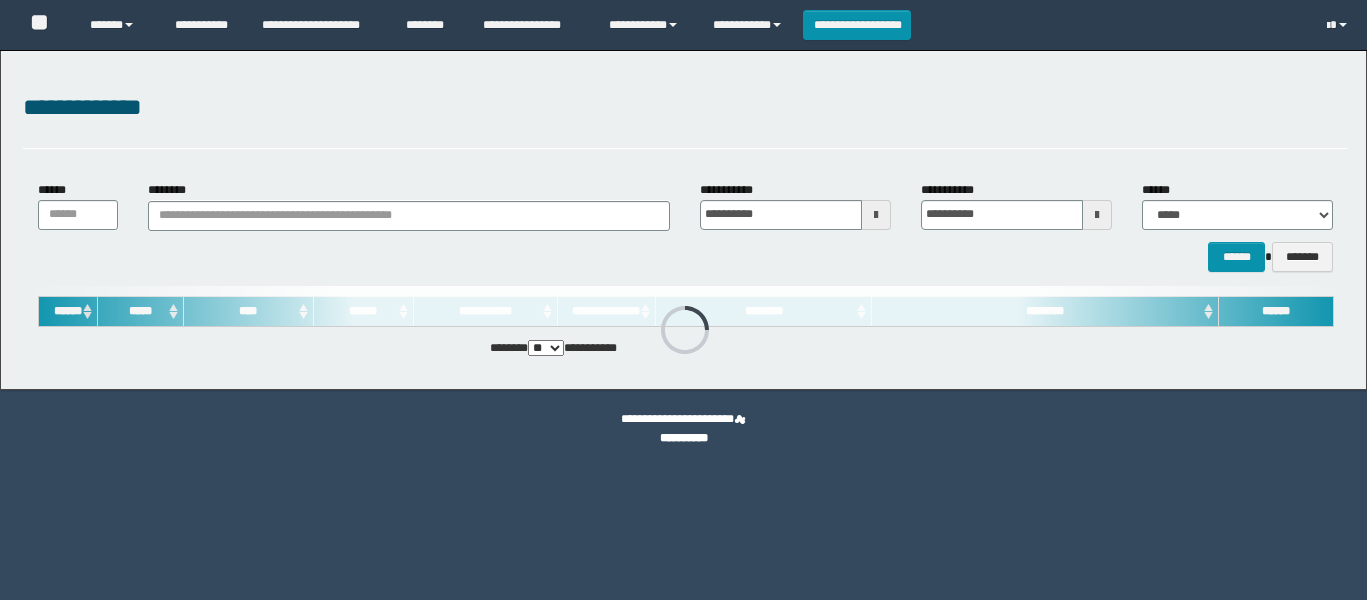 scroll, scrollTop: 0, scrollLeft: 0, axis: both 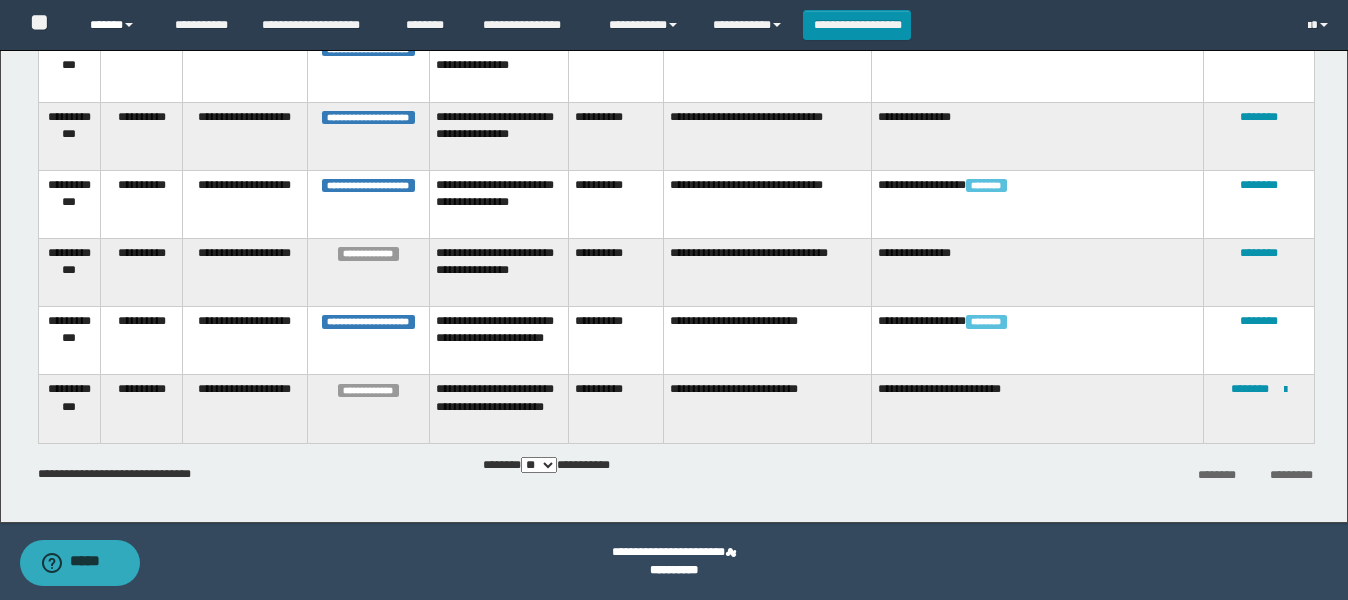 drag, startPoint x: 128, startPoint y: 24, endPoint x: 137, endPoint y: 32, distance: 12.0415945 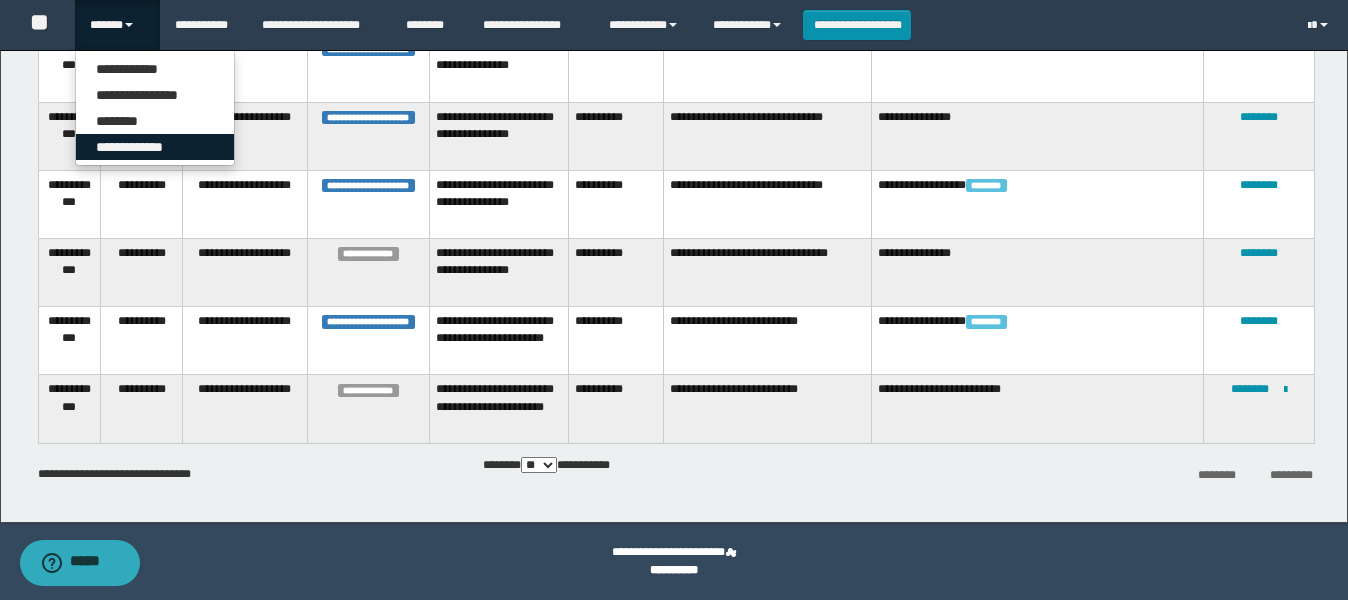 click on "**********" at bounding box center [155, 147] 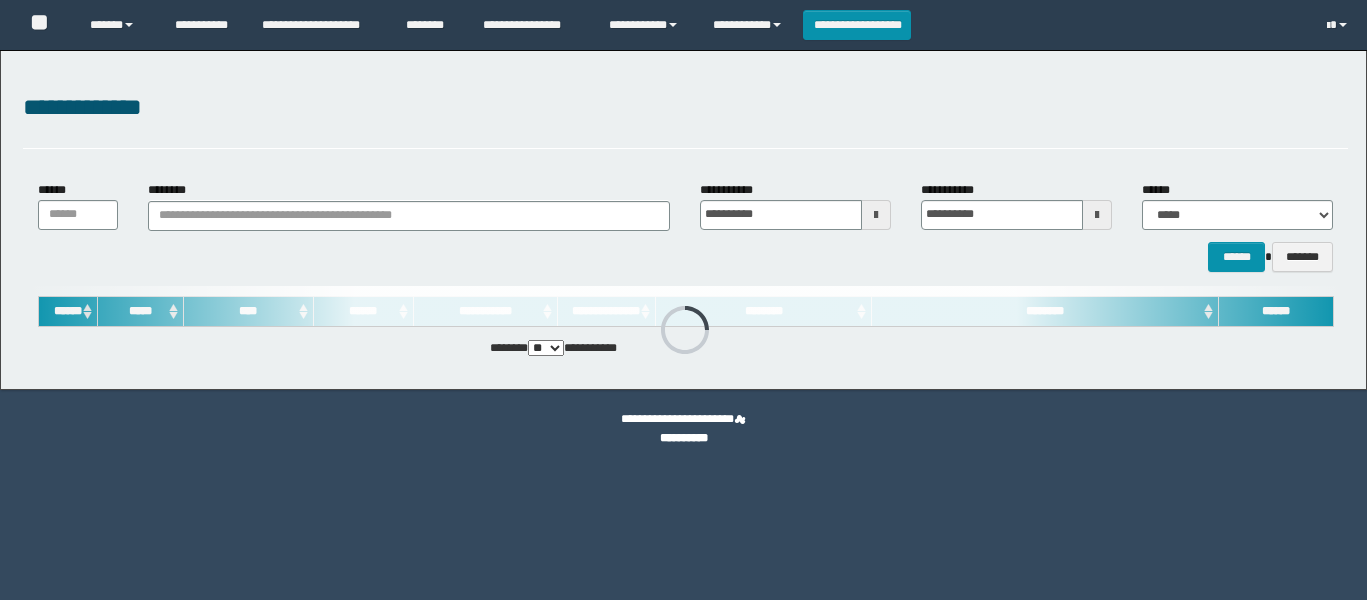 scroll, scrollTop: 0, scrollLeft: 0, axis: both 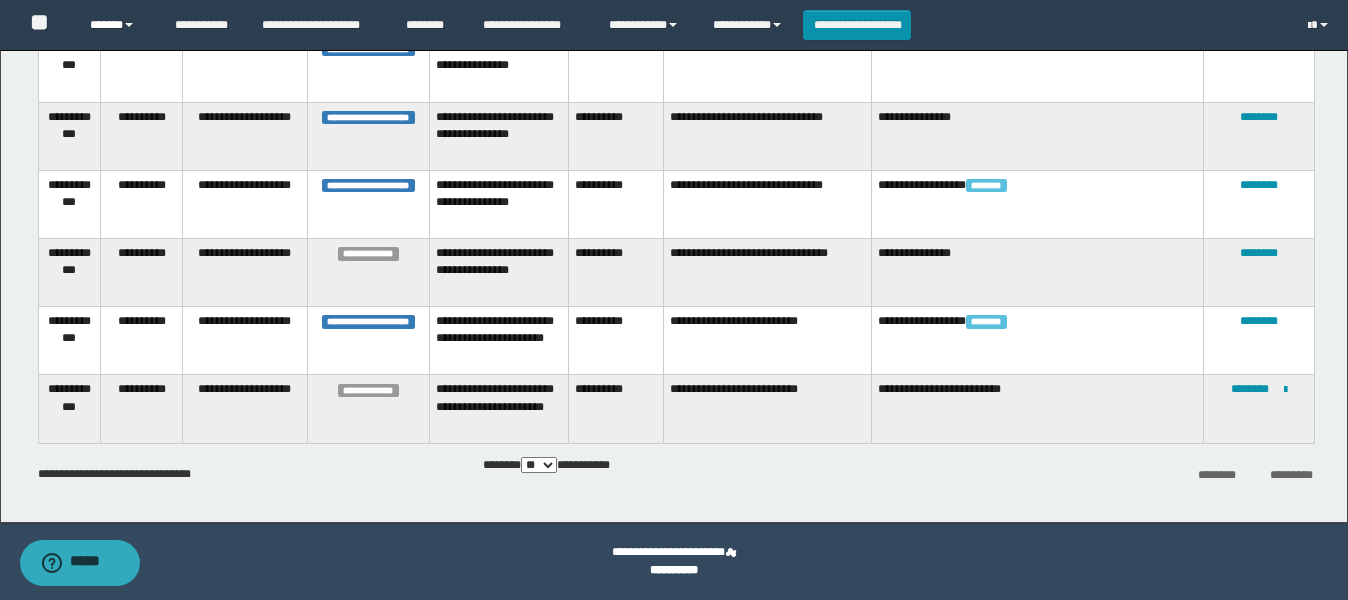 click on "******" at bounding box center (117, 25) 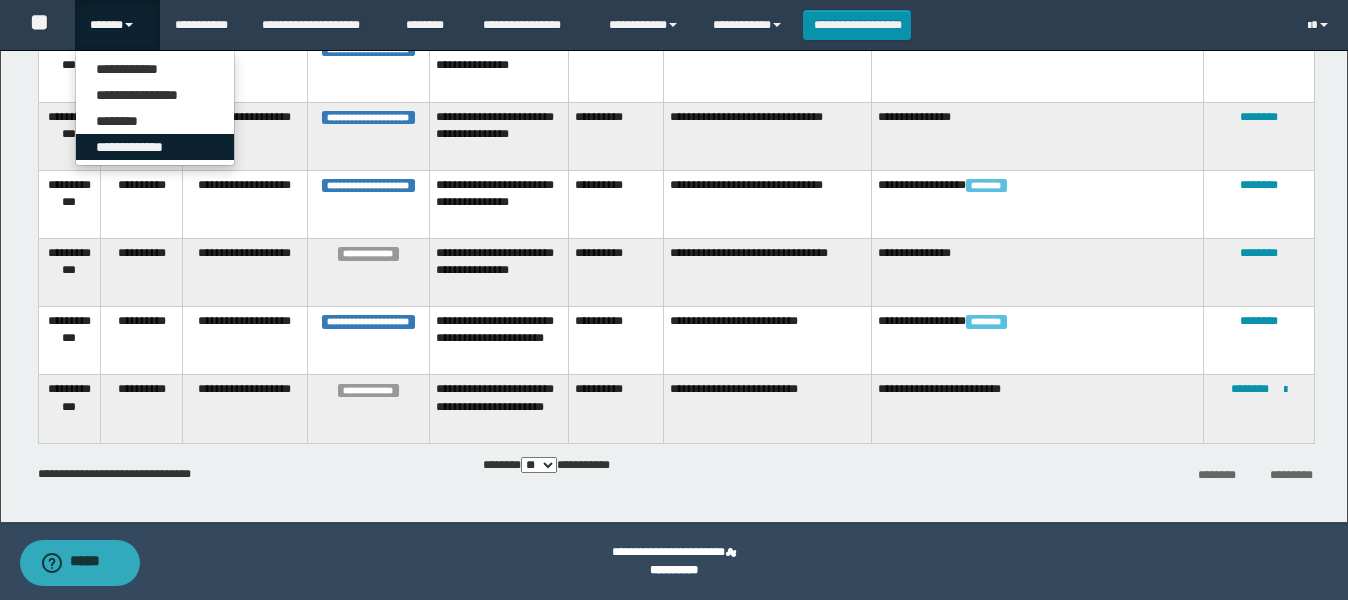 click on "**********" at bounding box center (155, 147) 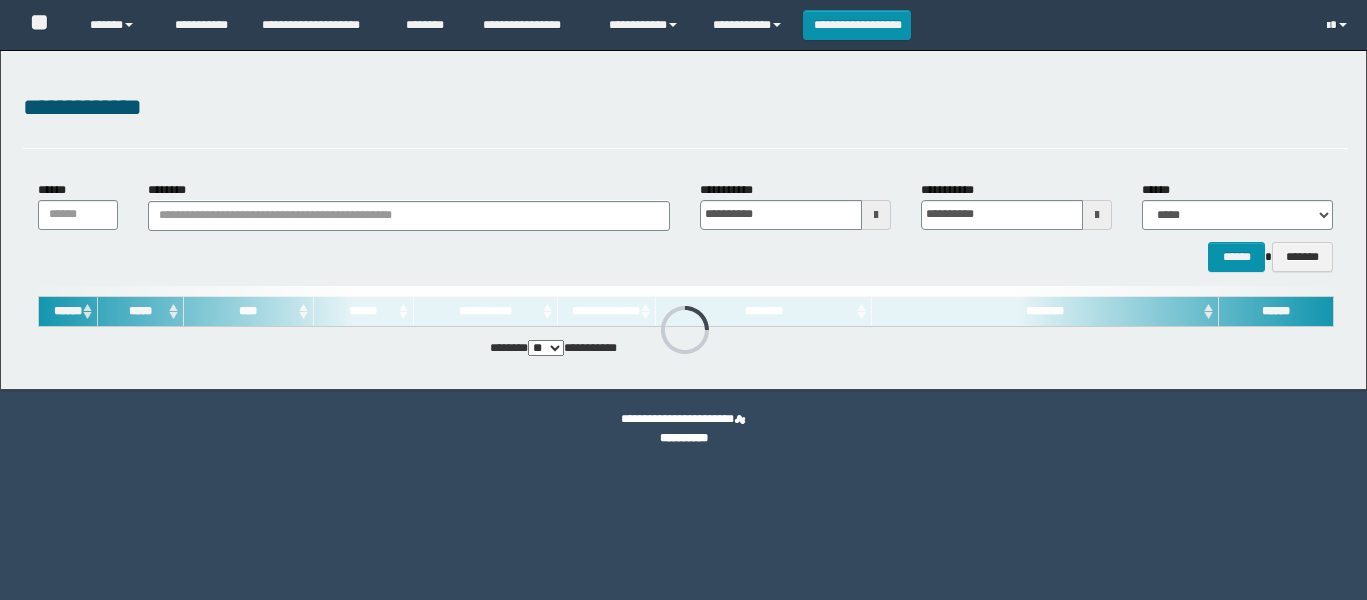 scroll, scrollTop: 0, scrollLeft: 0, axis: both 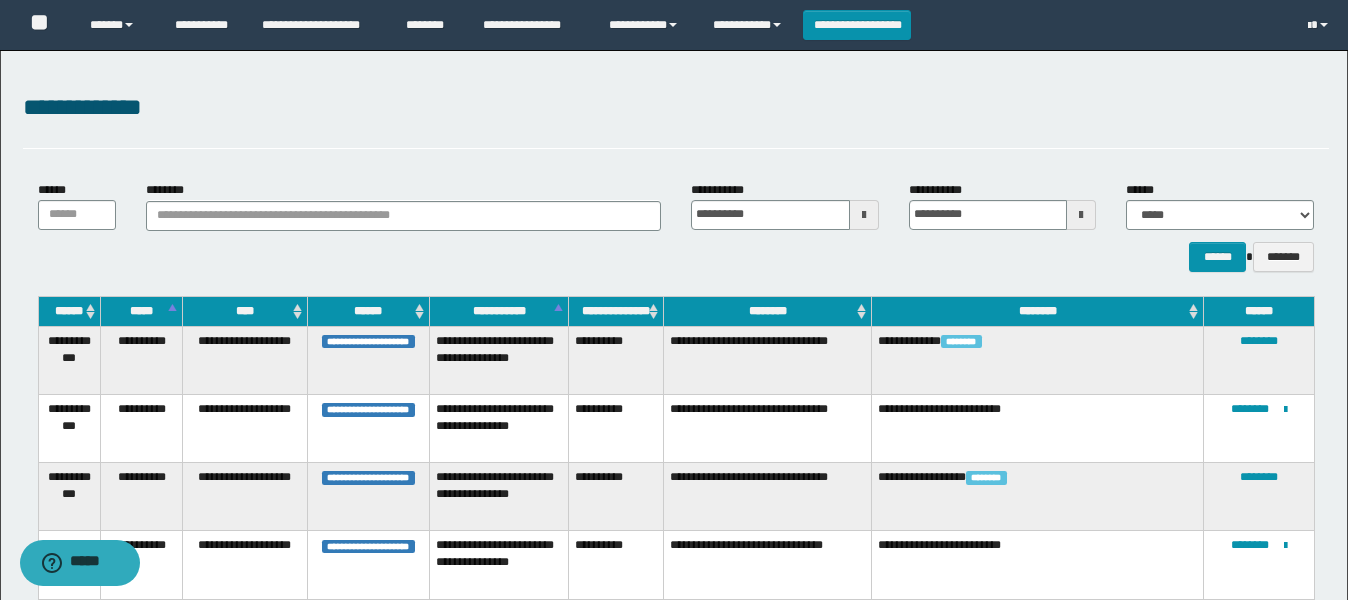 drag, startPoint x: 868, startPoint y: 495, endPoint x: 873, endPoint y: 505, distance: 11.18034 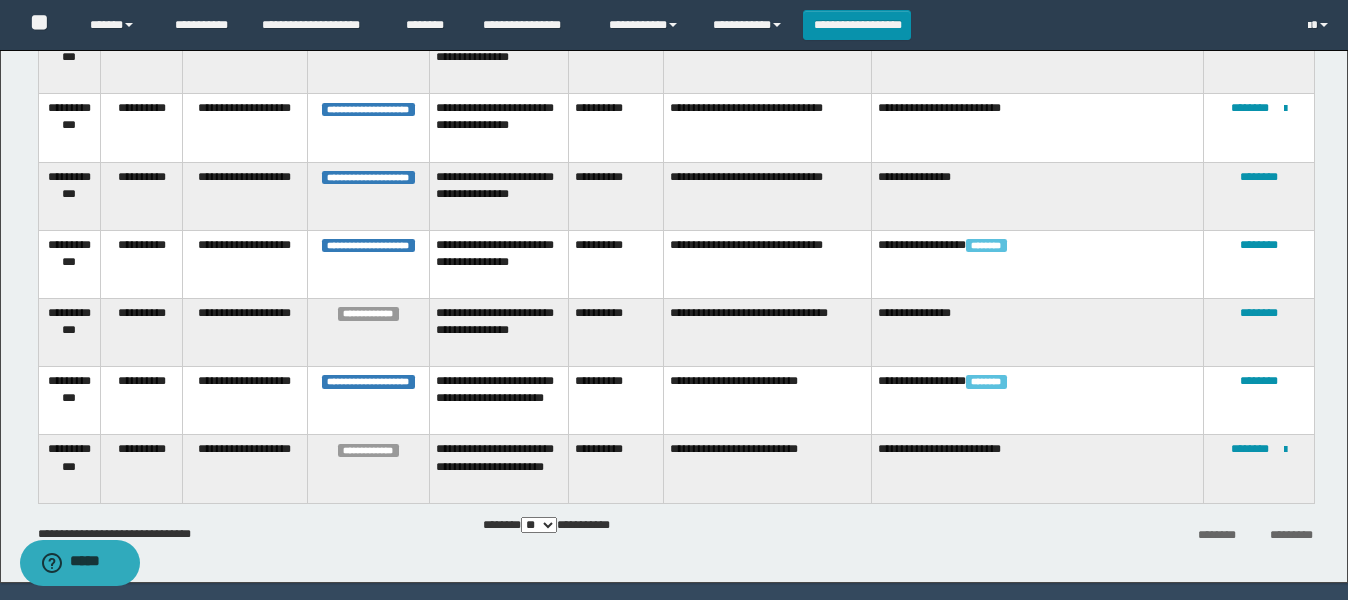 scroll, scrollTop: 497, scrollLeft: 0, axis: vertical 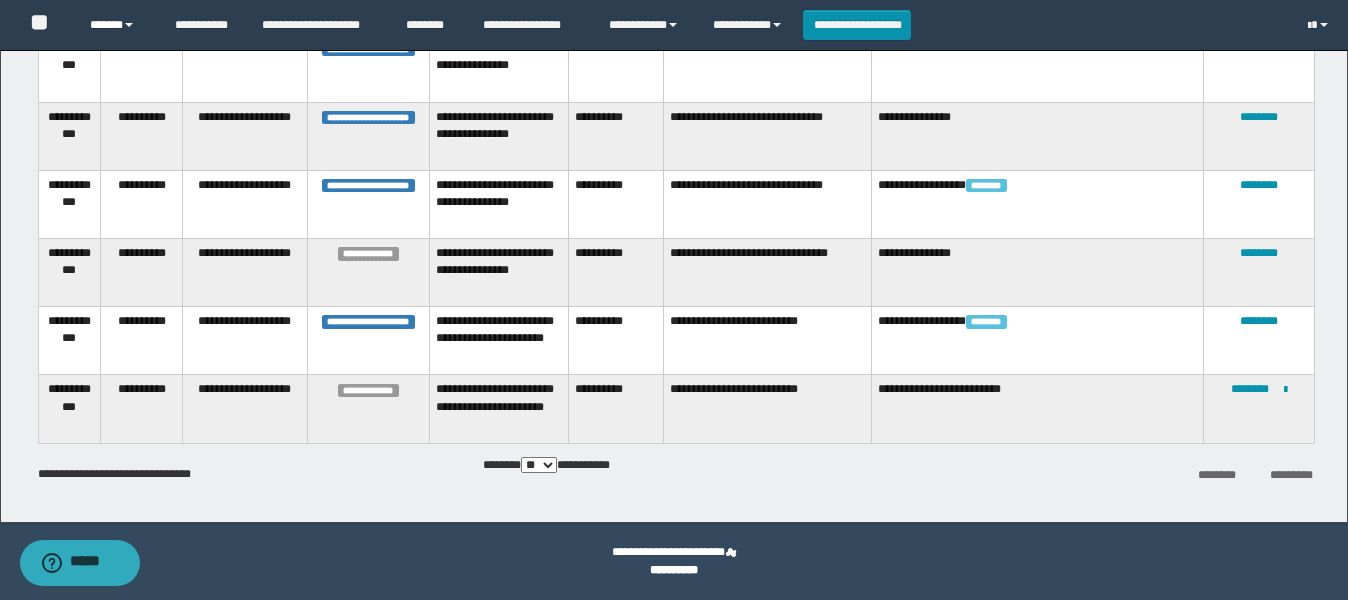 click on "******" at bounding box center [117, 25] 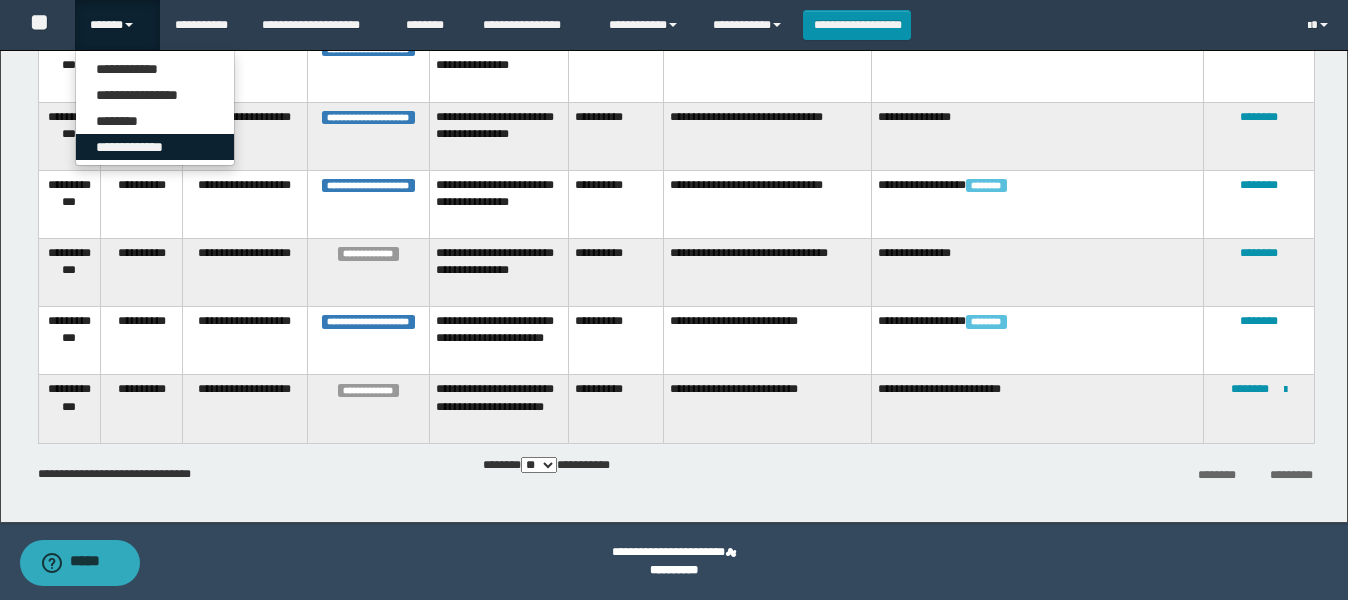 click on "**********" at bounding box center (155, 147) 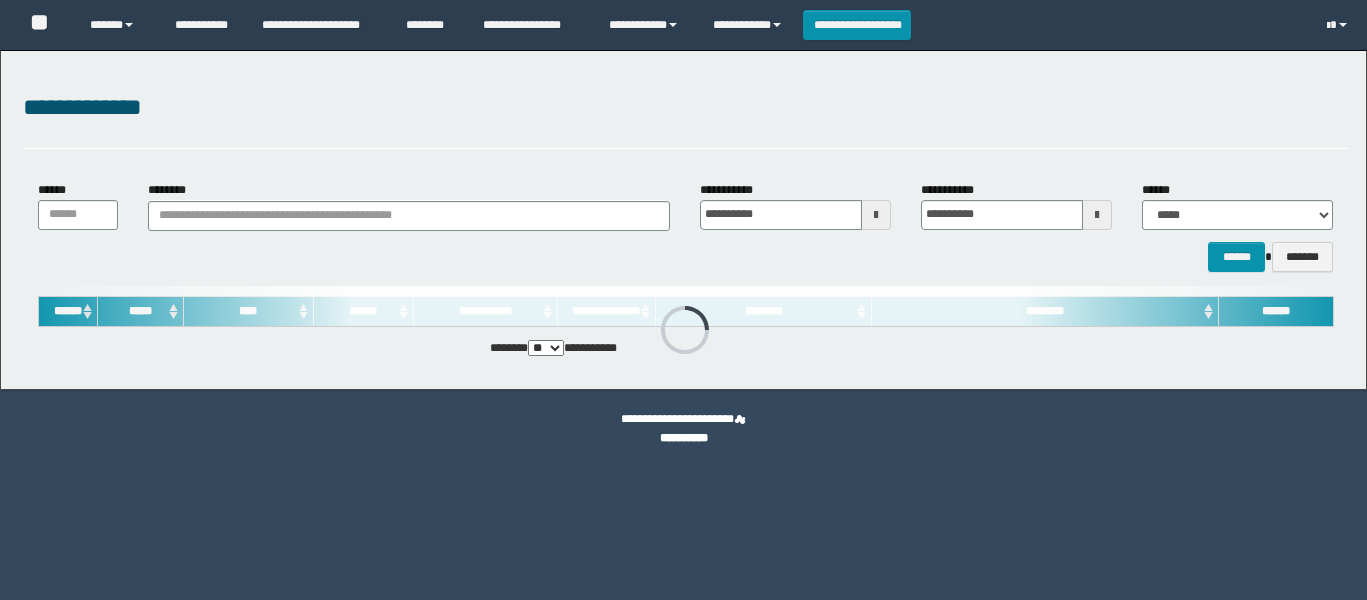 scroll, scrollTop: 0, scrollLeft: 0, axis: both 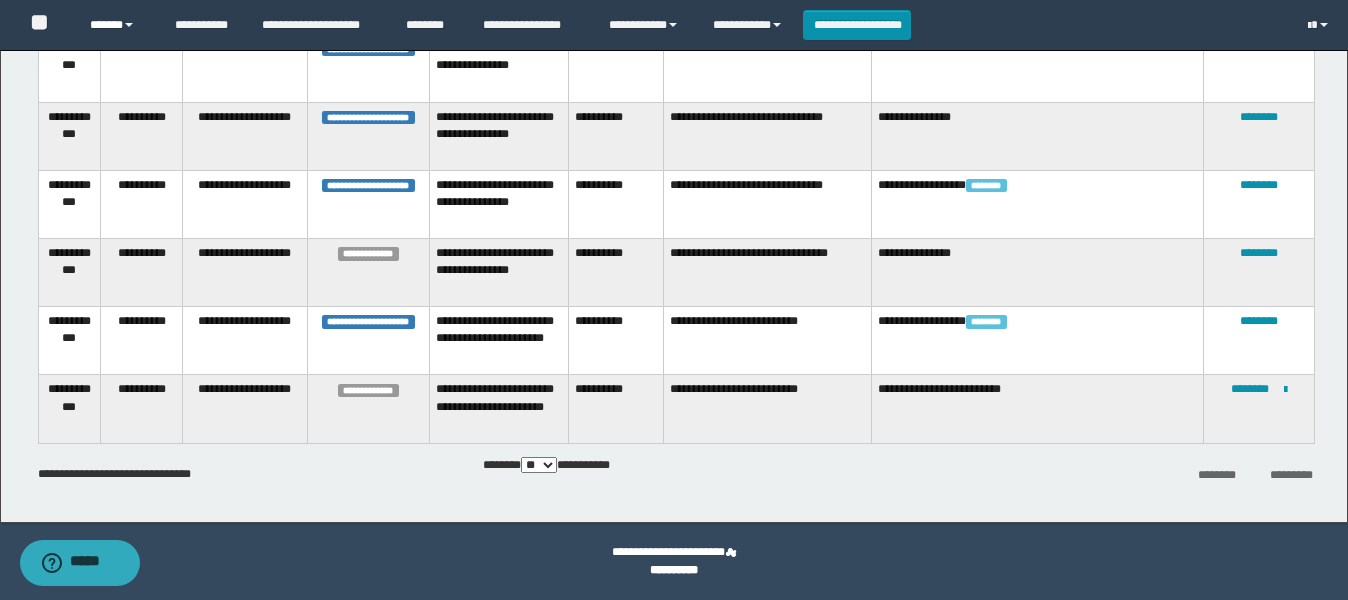 click on "******" at bounding box center (117, 25) 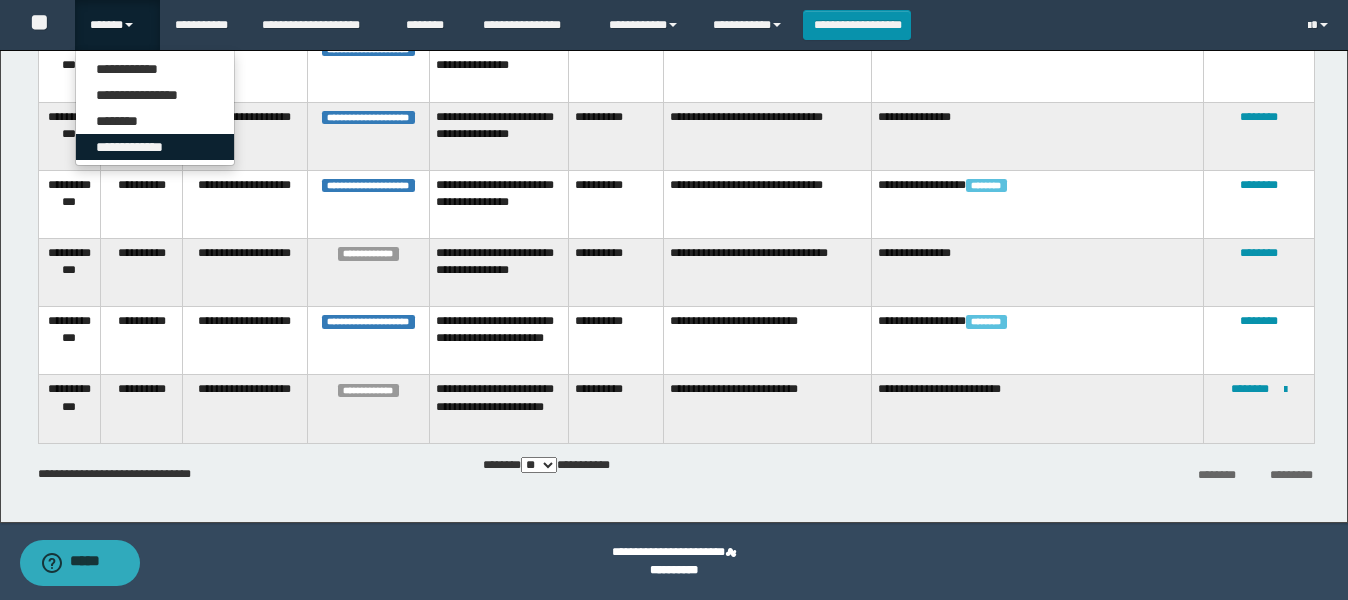 click on "**********" at bounding box center (155, 147) 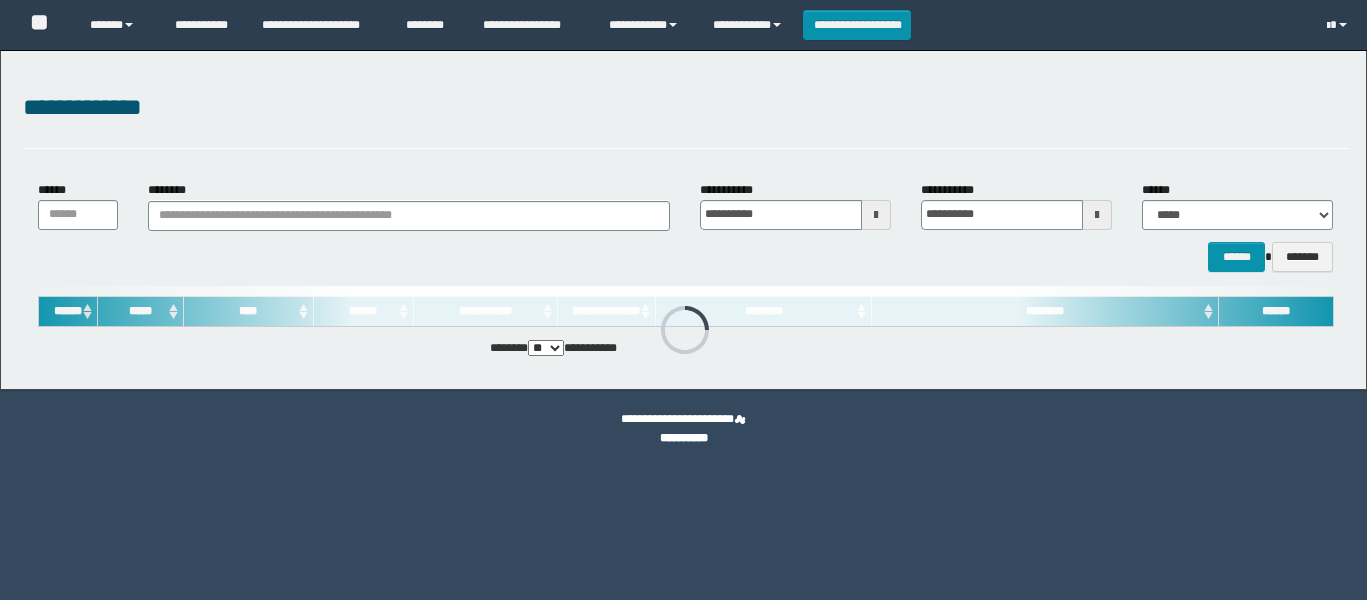 scroll, scrollTop: 0, scrollLeft: 0, axis: both 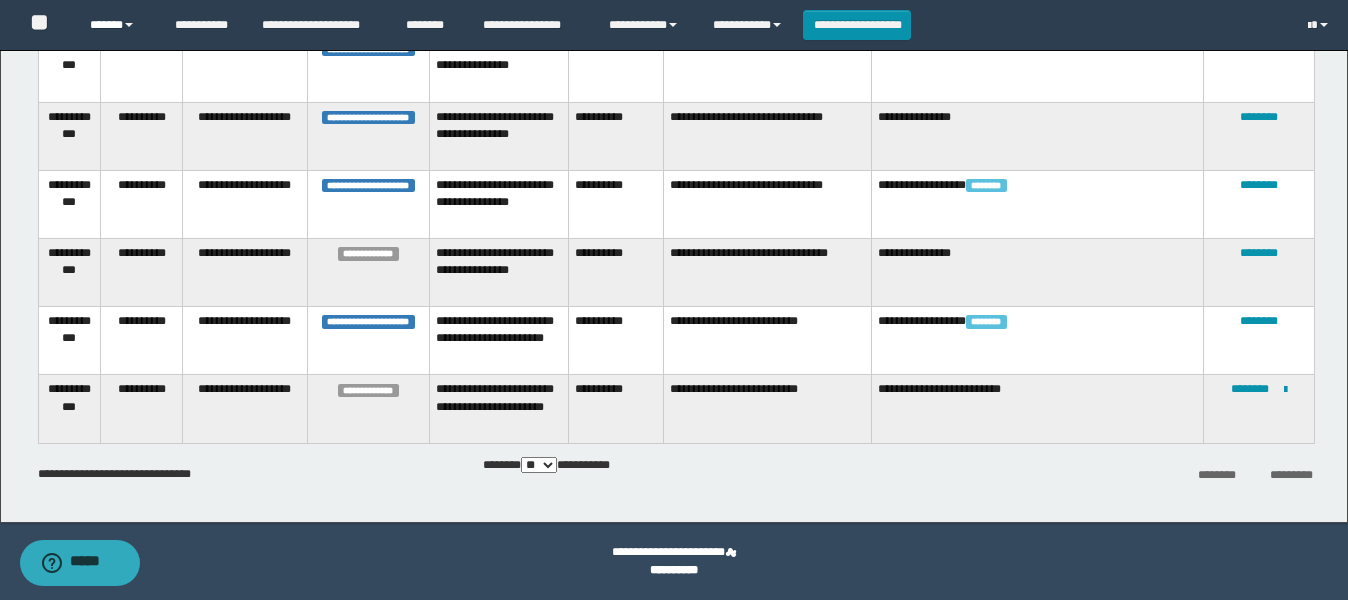 click on "******" at bounding box center [117, 25] 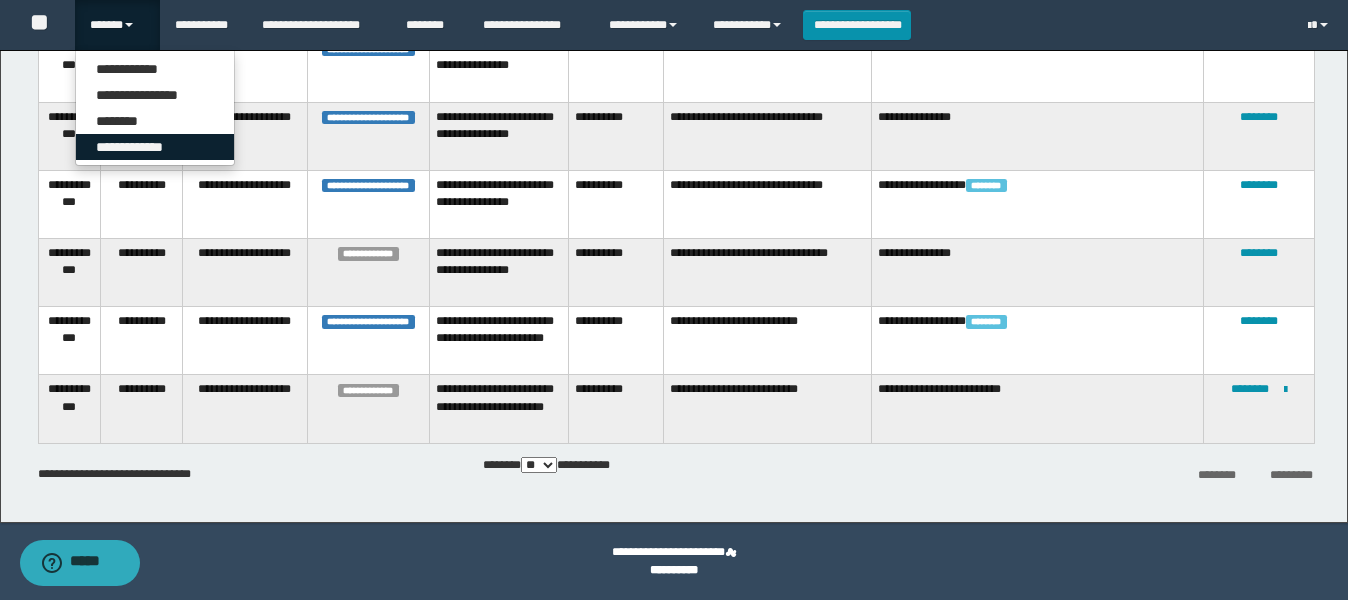 click on "**********" at bounding box center [155, 147] 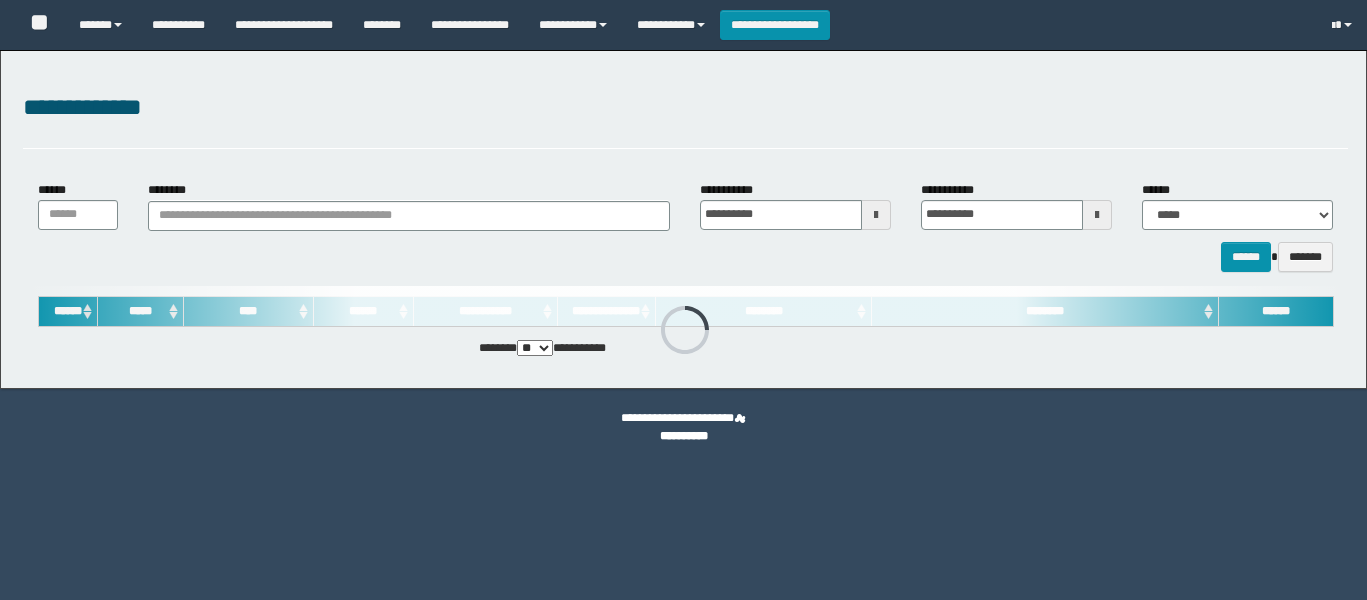 scroll, scrollTop: 0, scrollLeft: 0, axis: both 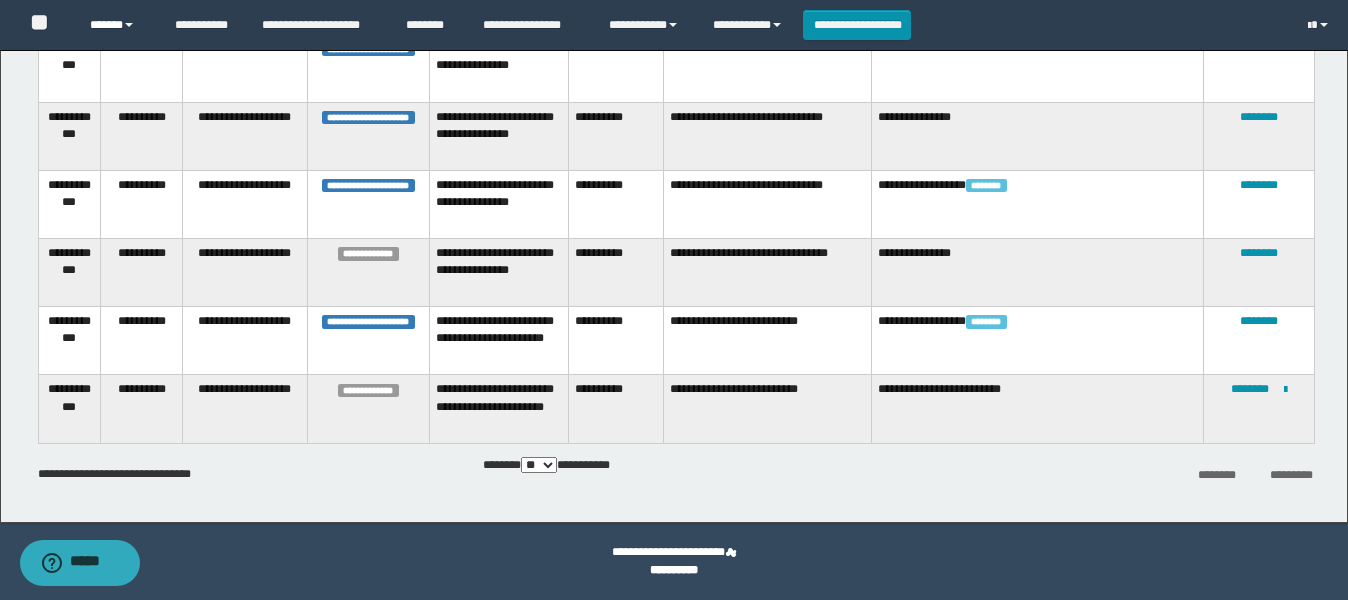 click on "******" at bounding box center [117, 25] 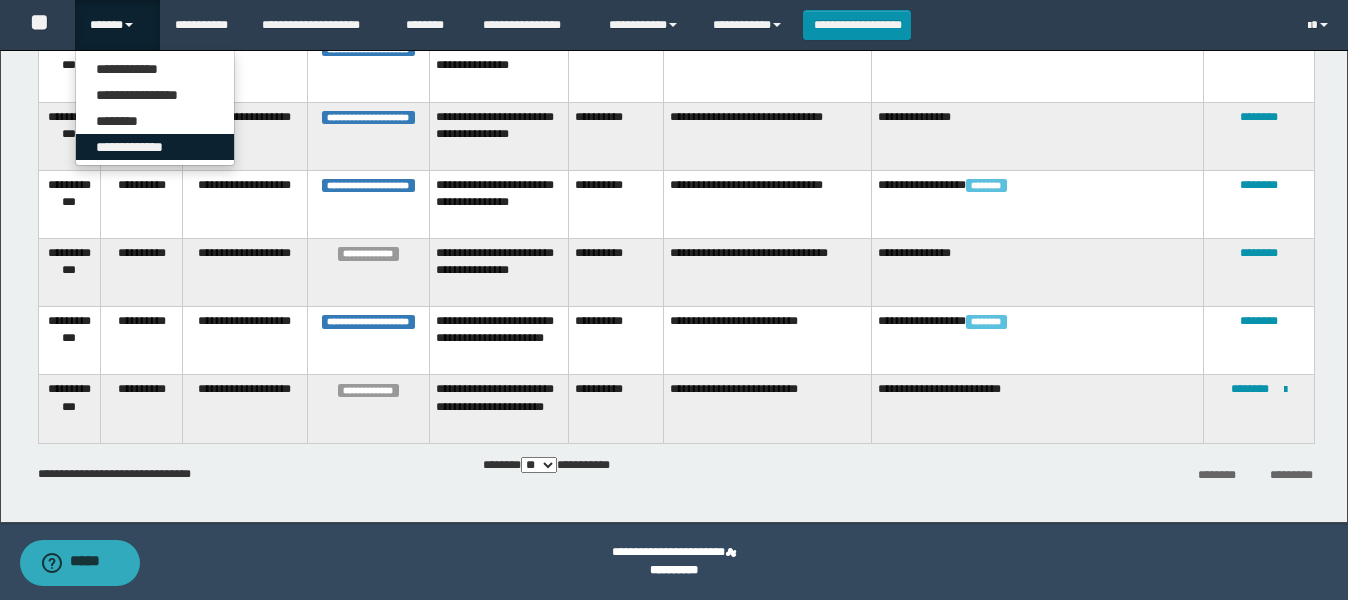 click on "**********" at bounding box center [155, 147] 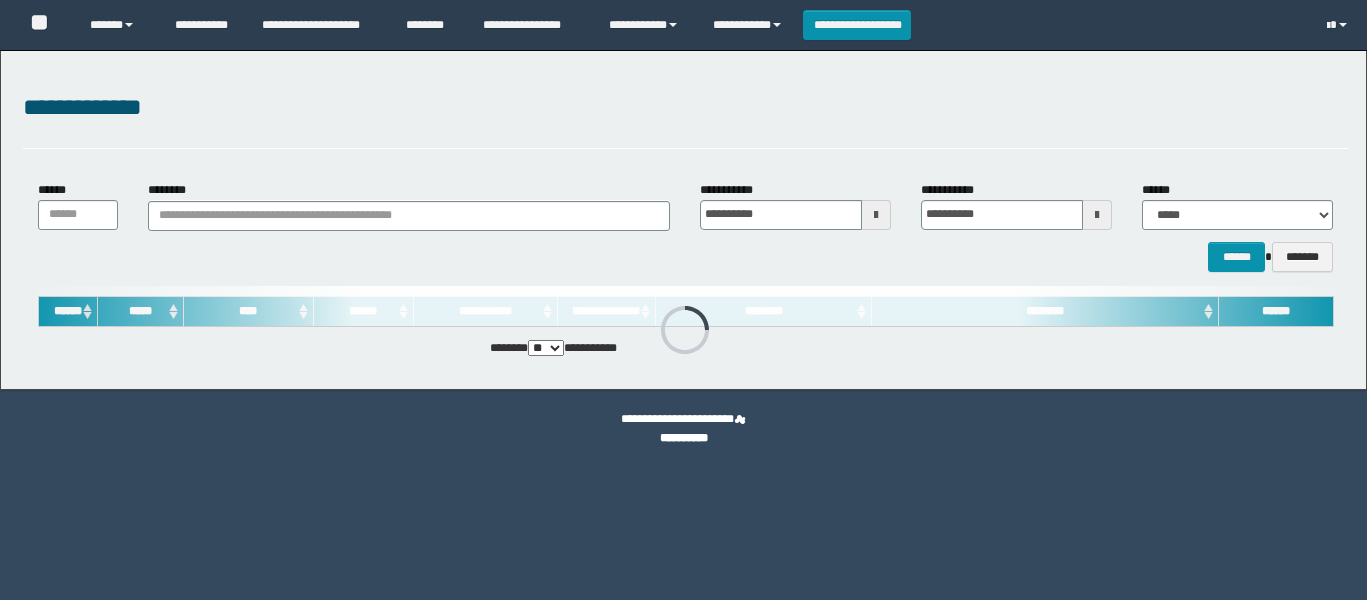 scroll, scrollTop: 0, scrollLeft: 0, axis: both 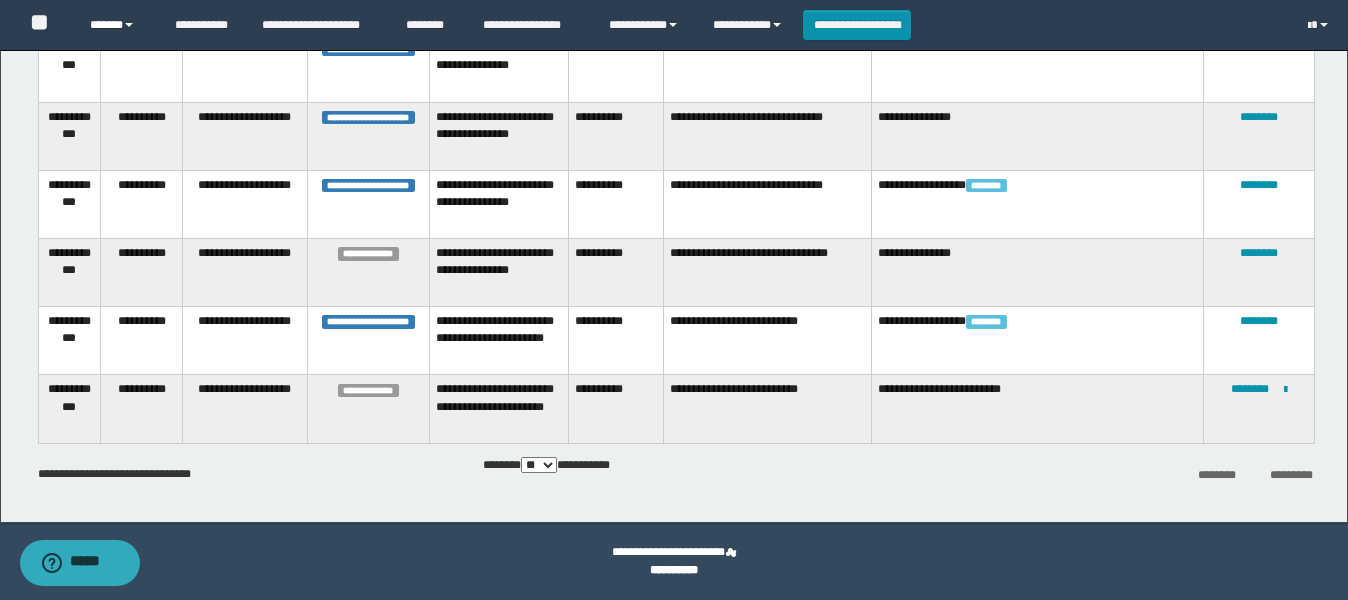 click on "******" at bounding box center (117, 25) 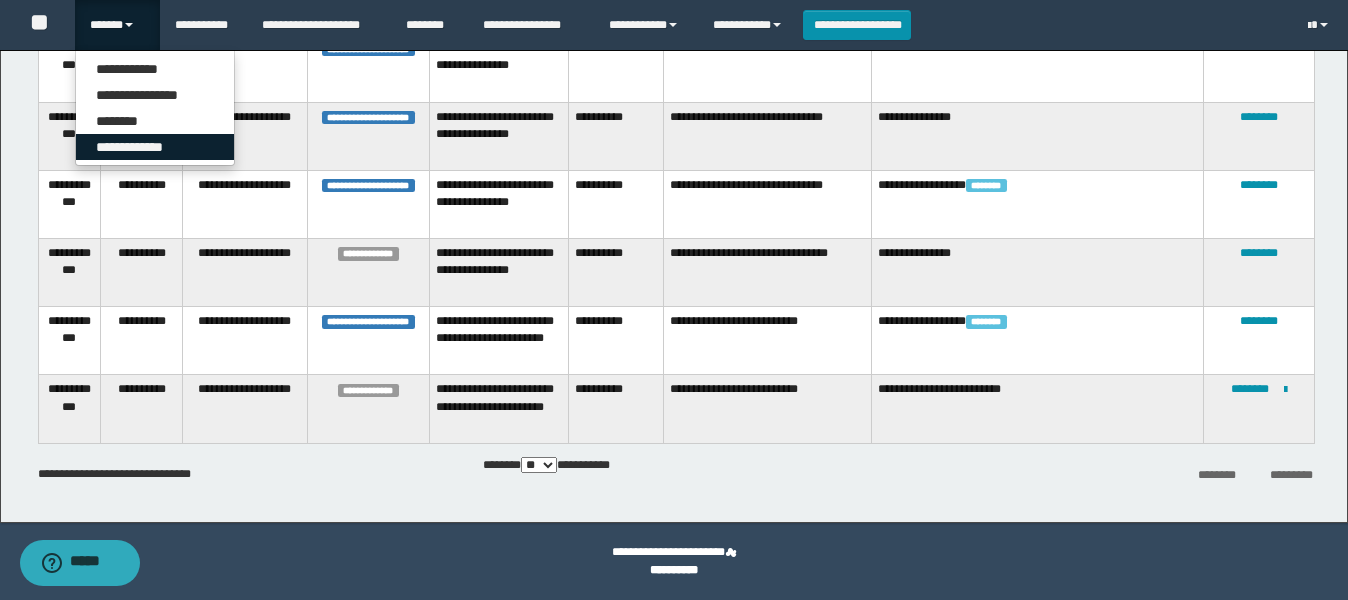 click on "**********" at bounding box center (155, 147) 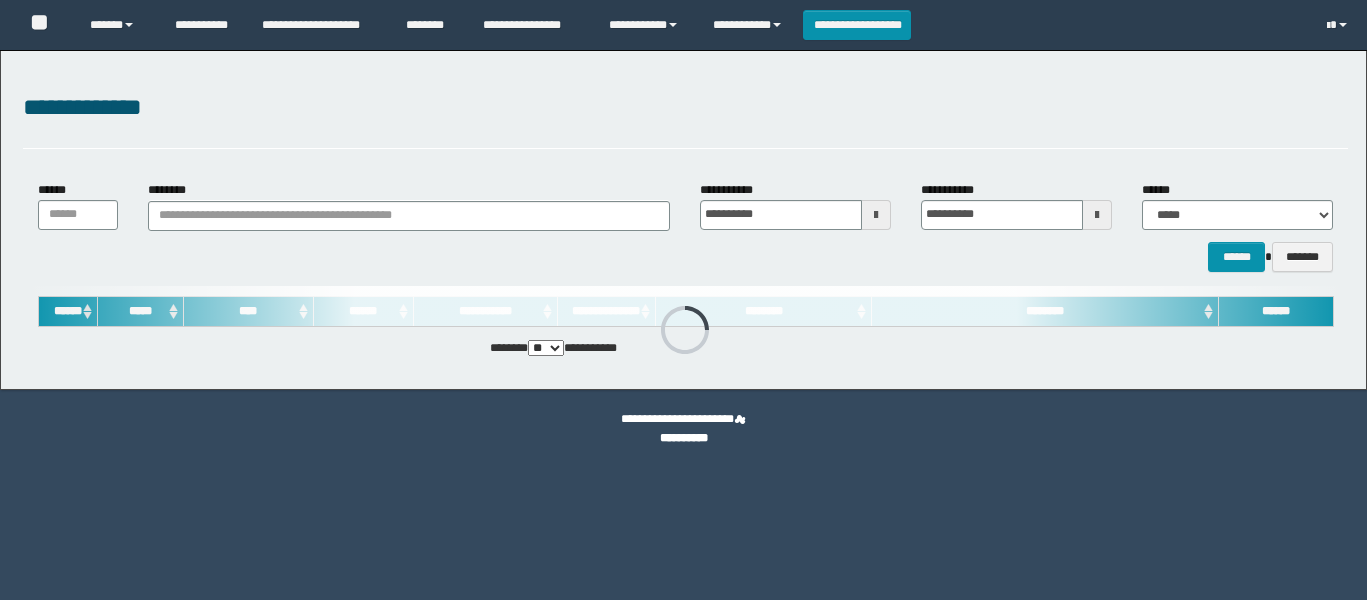 scroll, scrollTop: 0, scrollLeft: 0, axis: both 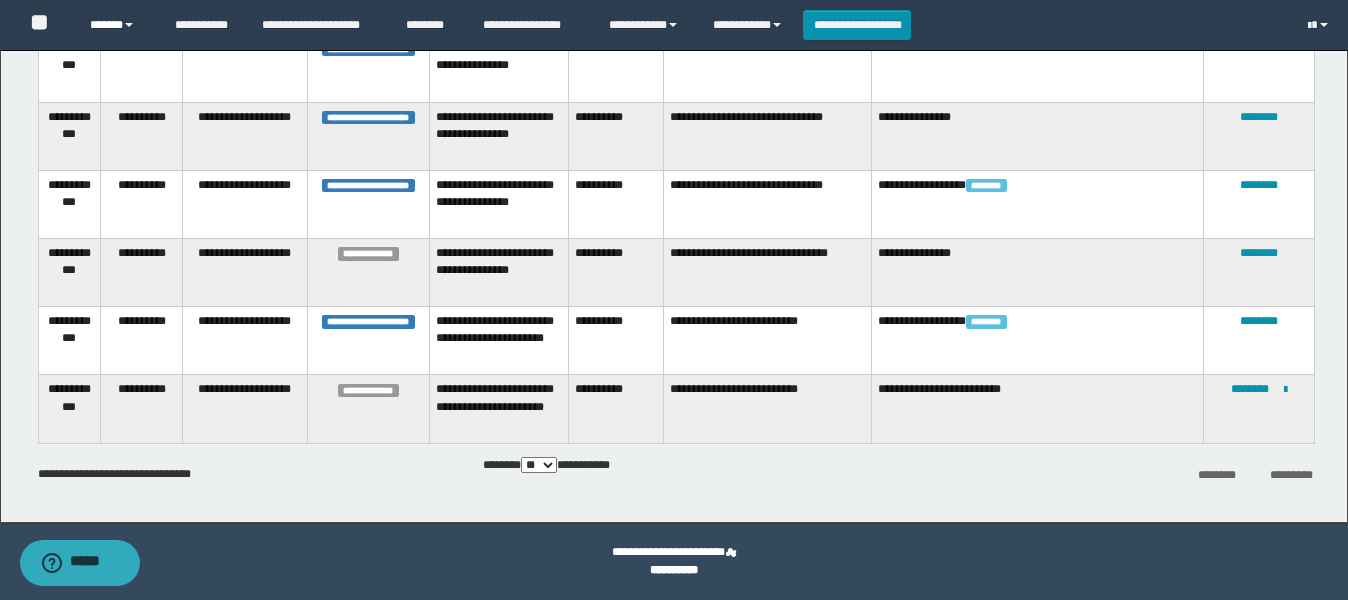 click on "******" at bounding box center [117, 25] 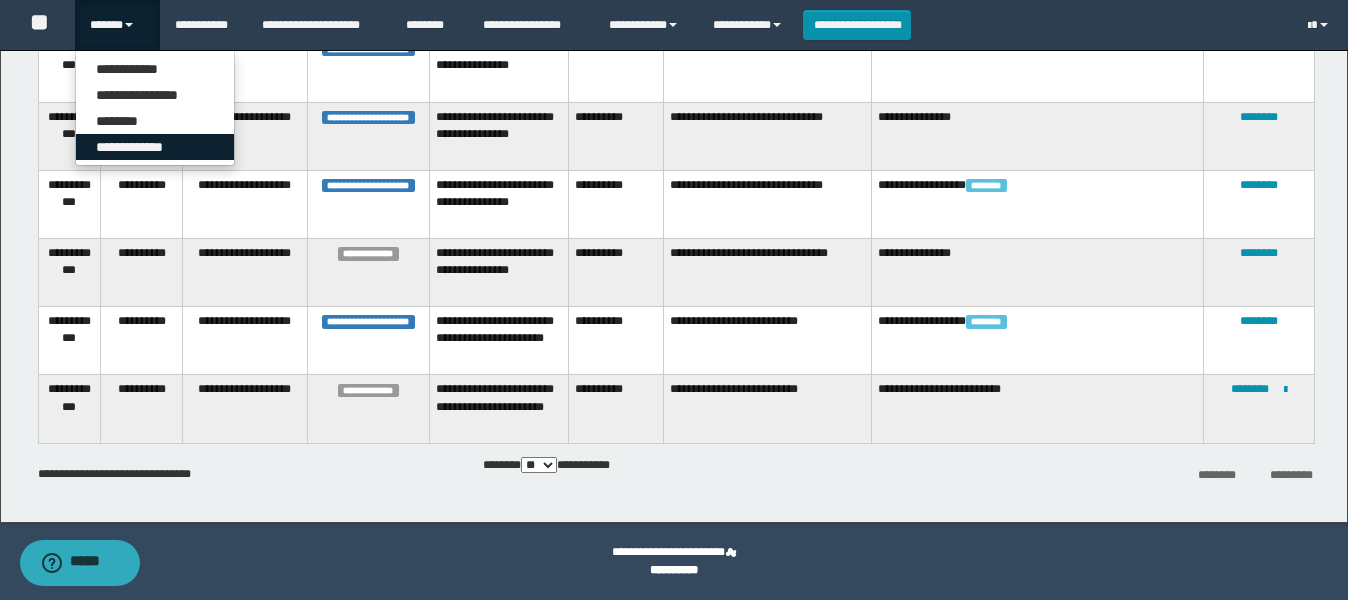 click on "**********" at bounding box center (155, 147) 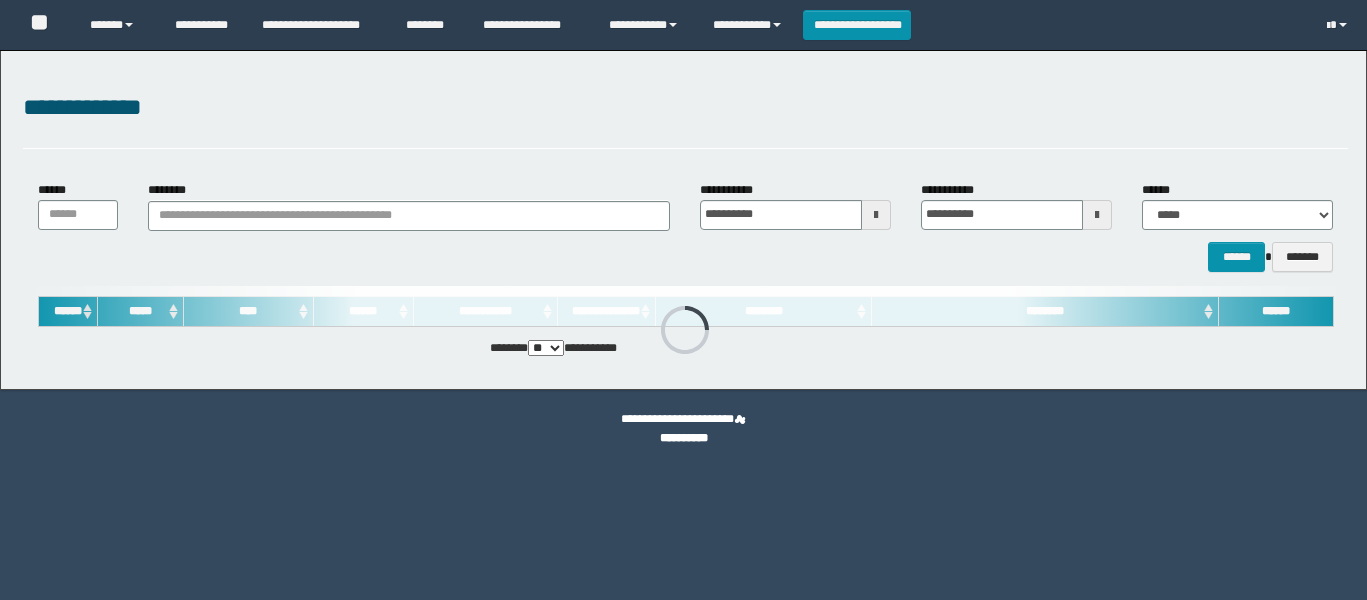 scroll, scrollTop: 0, scrollLeft: 0, axis: both 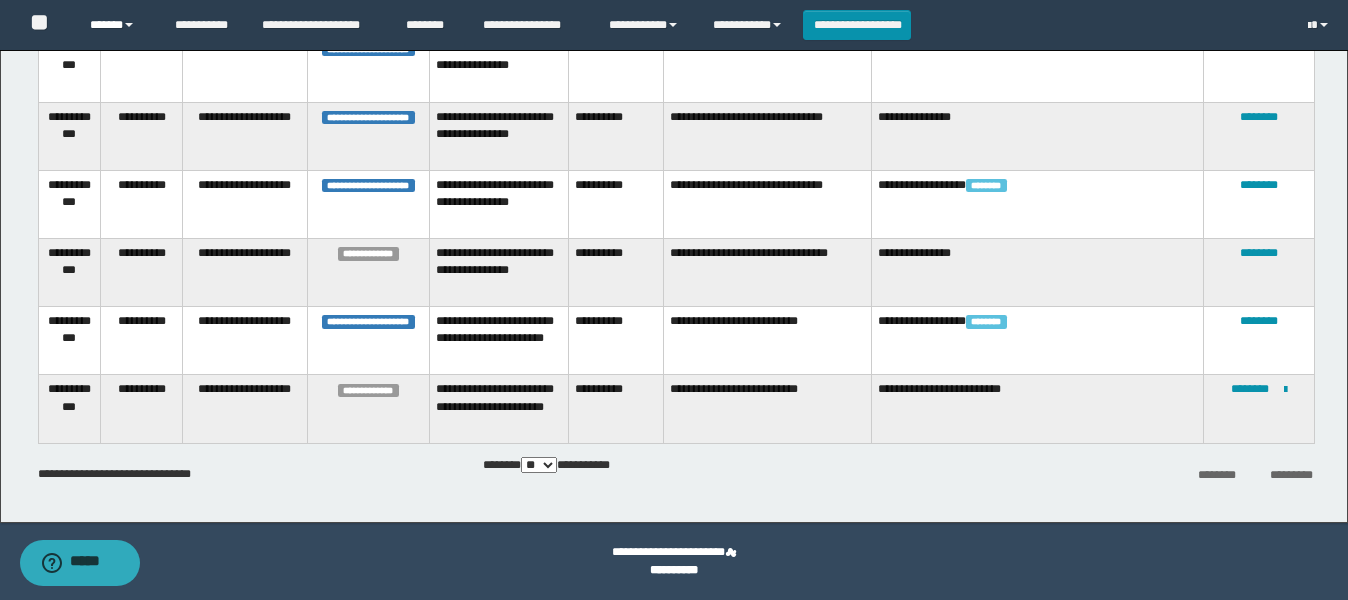 click on "******" at bounding box center [117, 25] 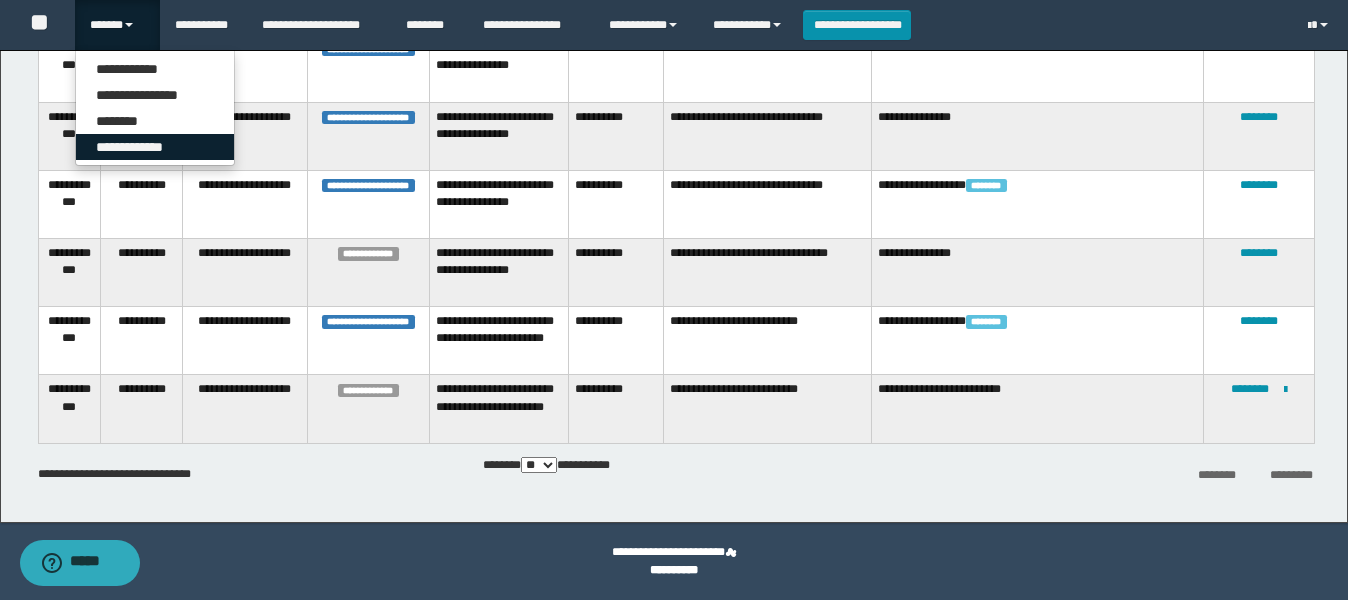 click on "**********" at bounding box center [155, 147] 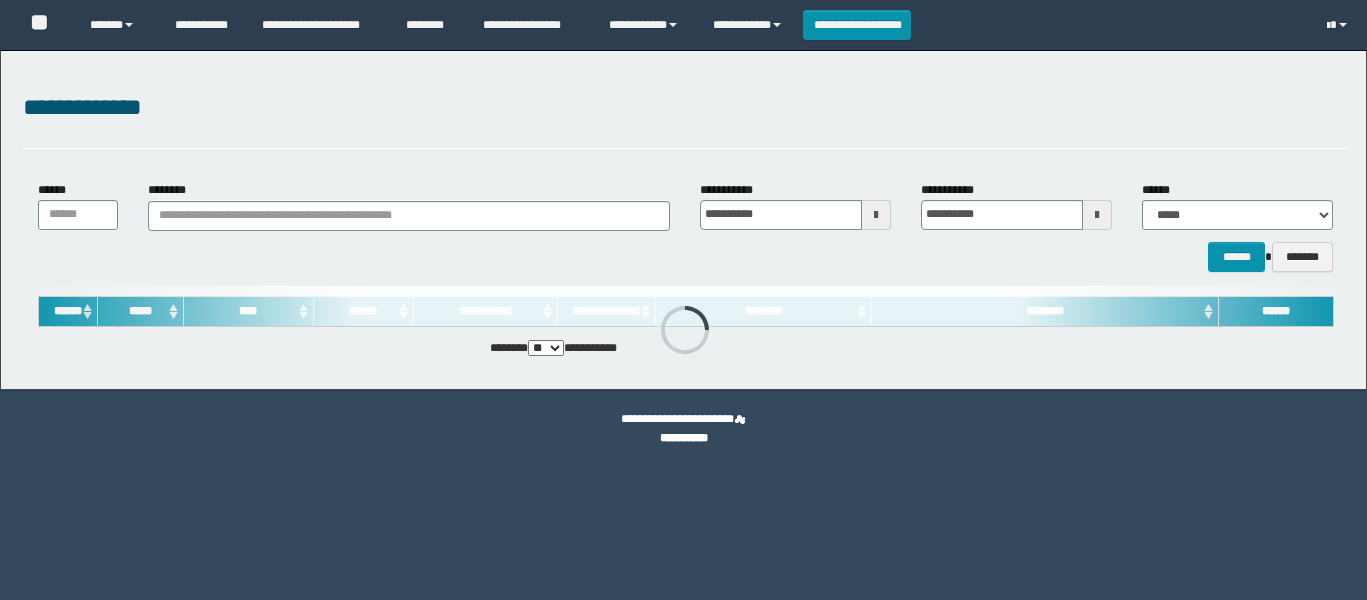 scroll, scrollTop: 0, scrollLeft: 0, axis: both 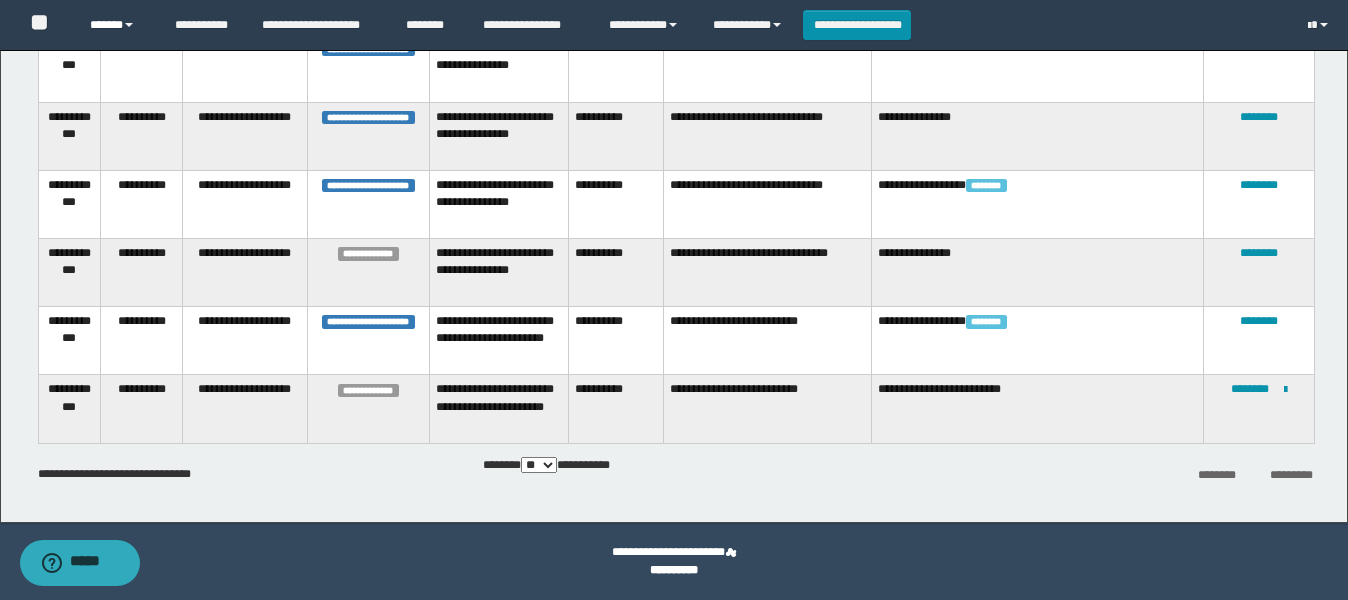 click on "******" at bounding box center (117, 25) 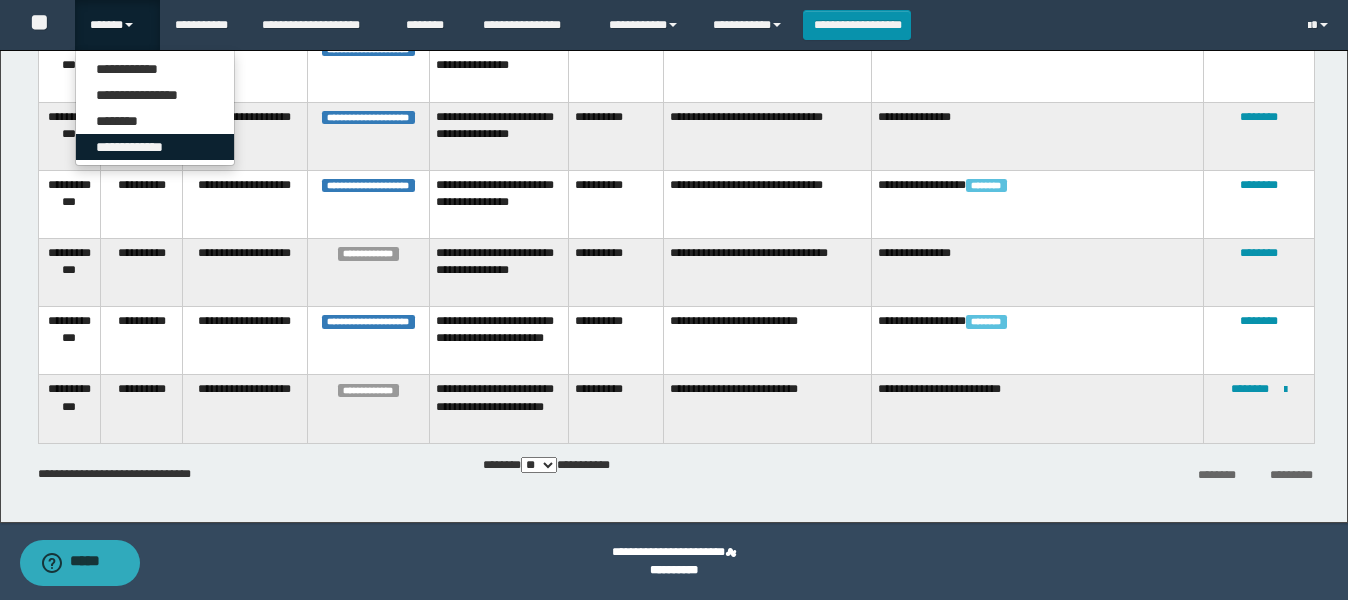 click on "**********" at bounding box center (155, 147) 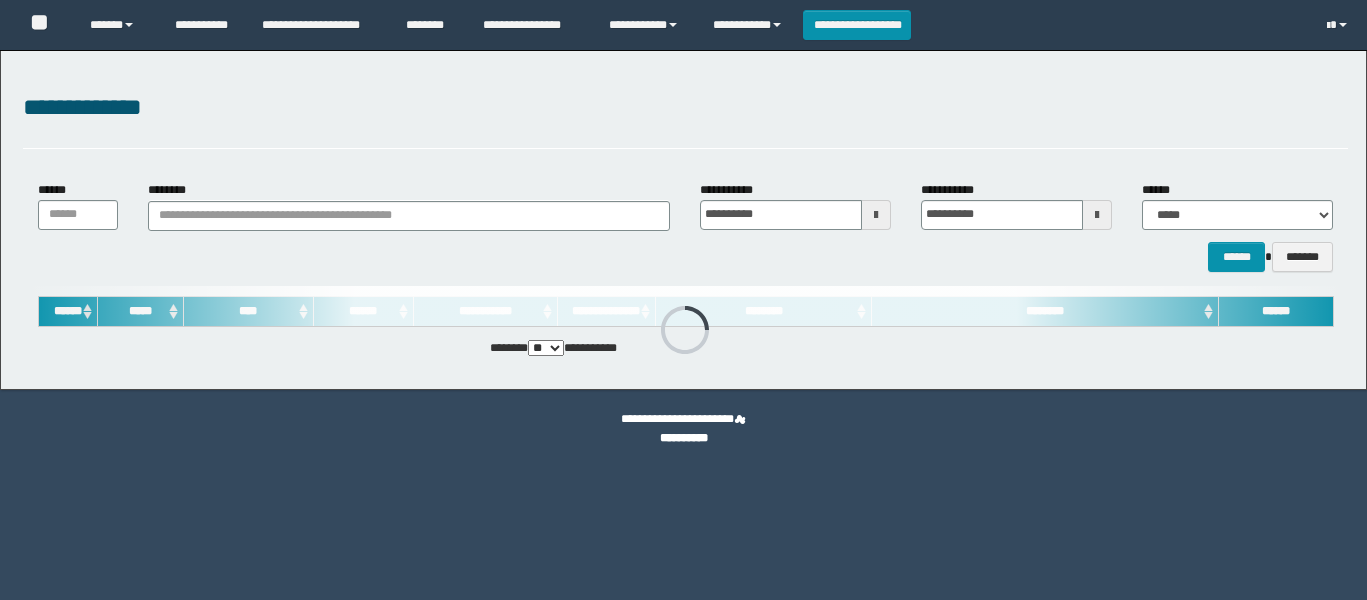 scroll, scrollTop: 0, scrollLeft: 0, axis: both 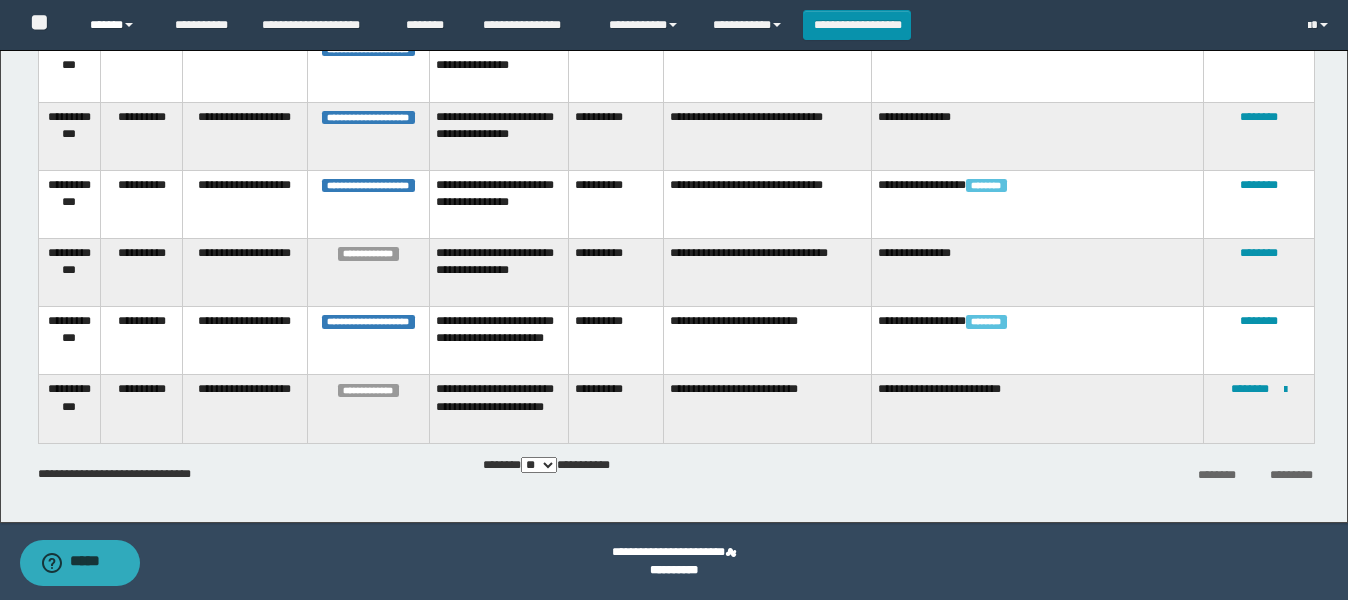 click on "******" at bounding box center [117, 25] 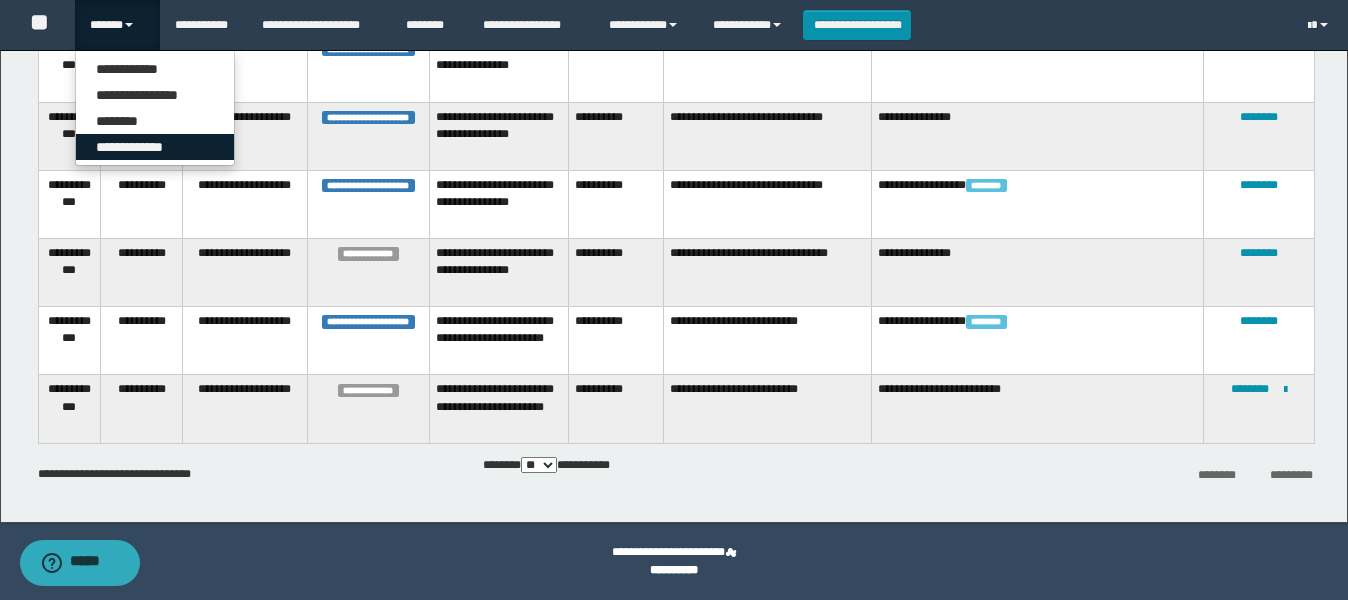 click on "**********" at bounding box center [155, 147] 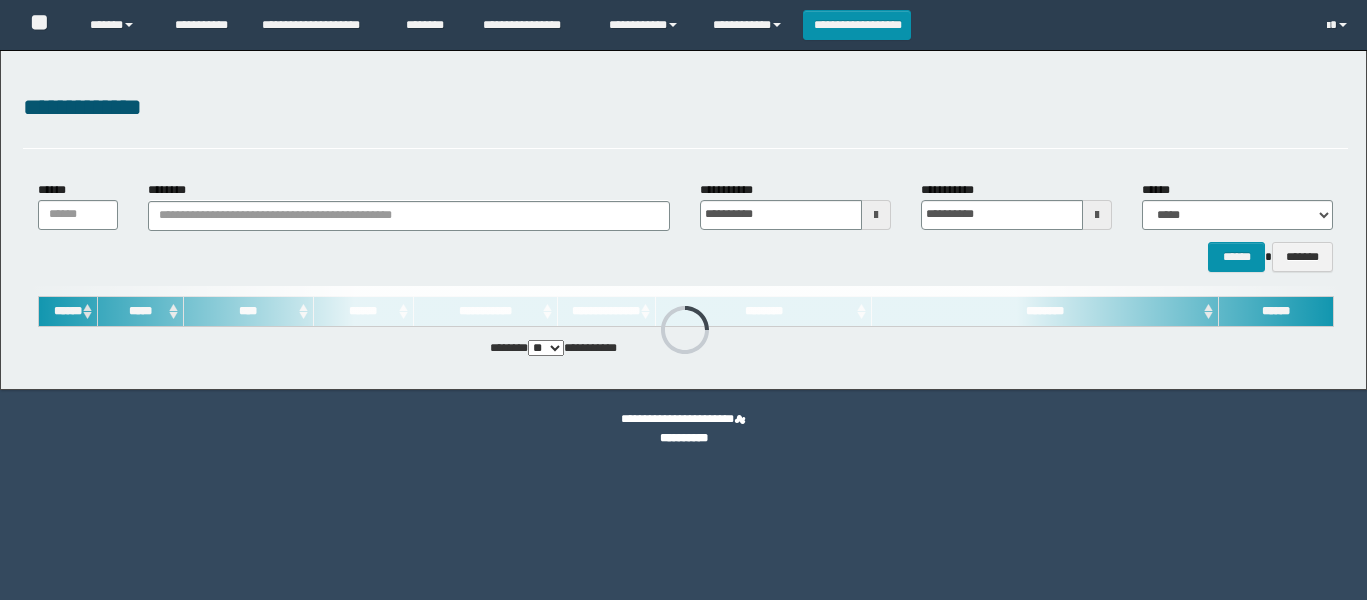 scroll, scrollTop: 0, scrollLeft: 0, axis: both 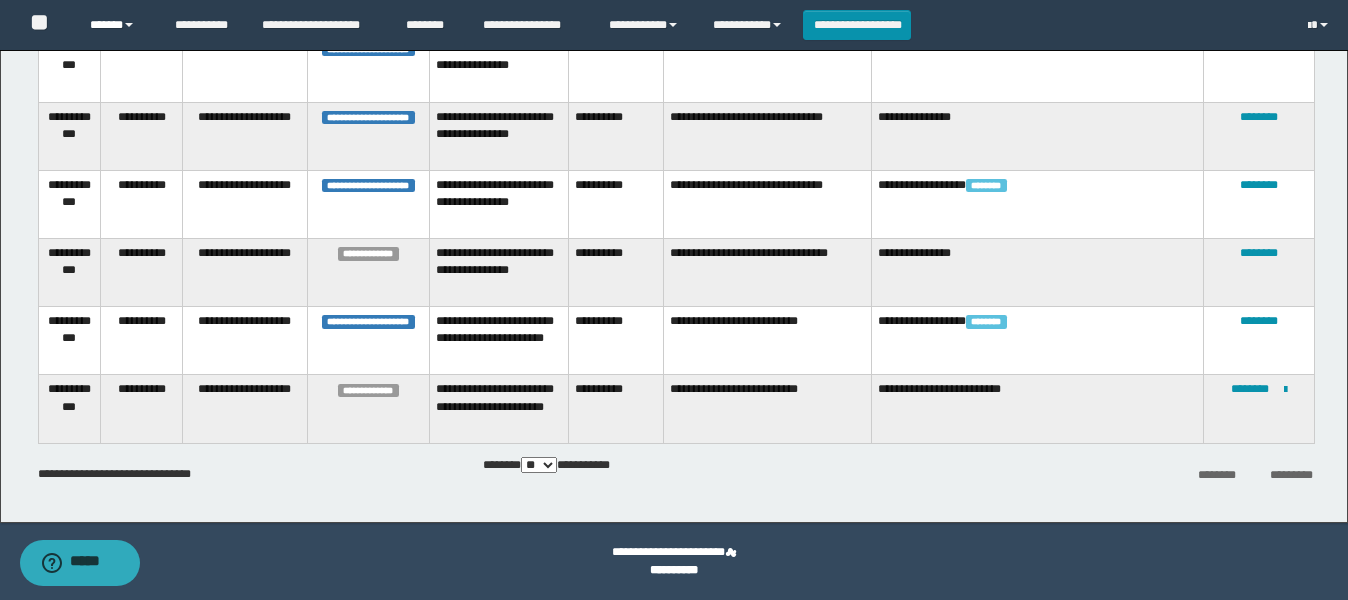 click on "******" at bounding box center (117, 25) 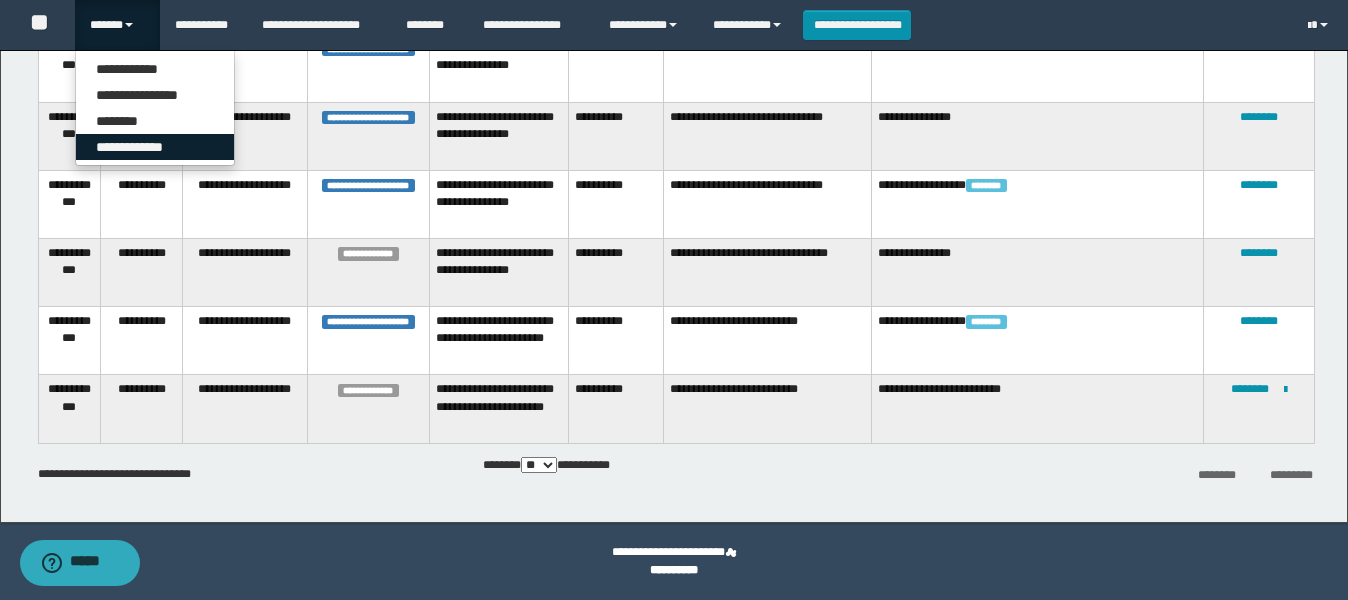 click on "**********" at bounding box center [155, 147] 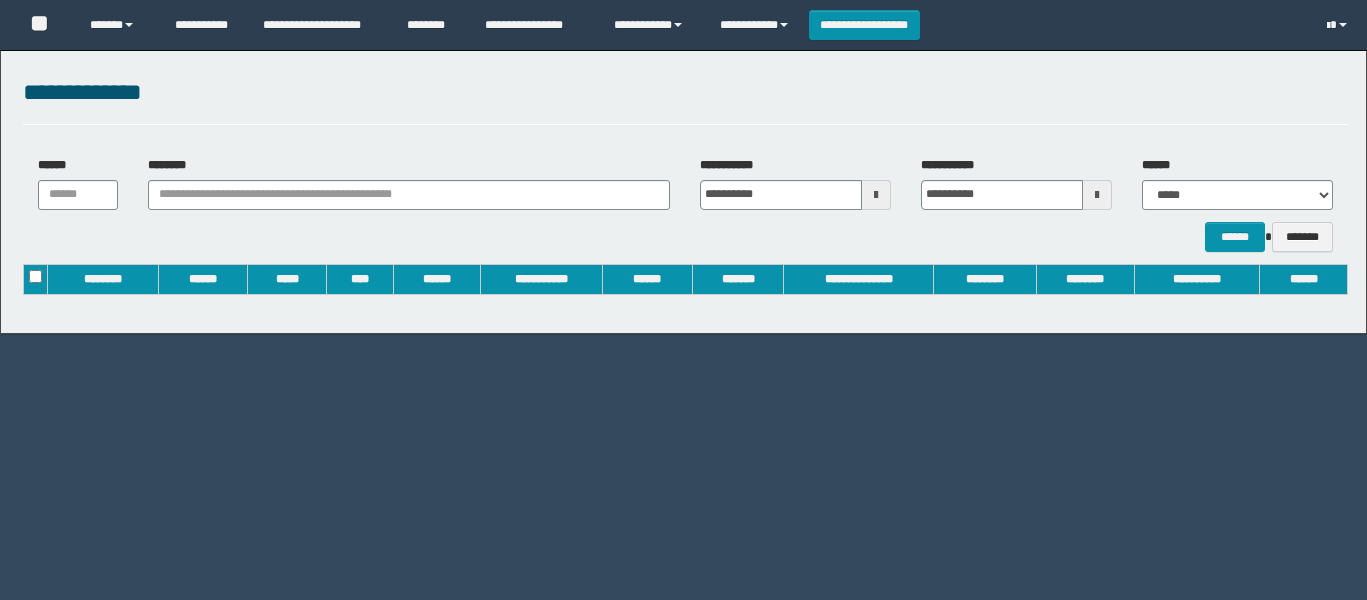 scroll, scrollTop: 0, scrollLeft: 0, axis: both 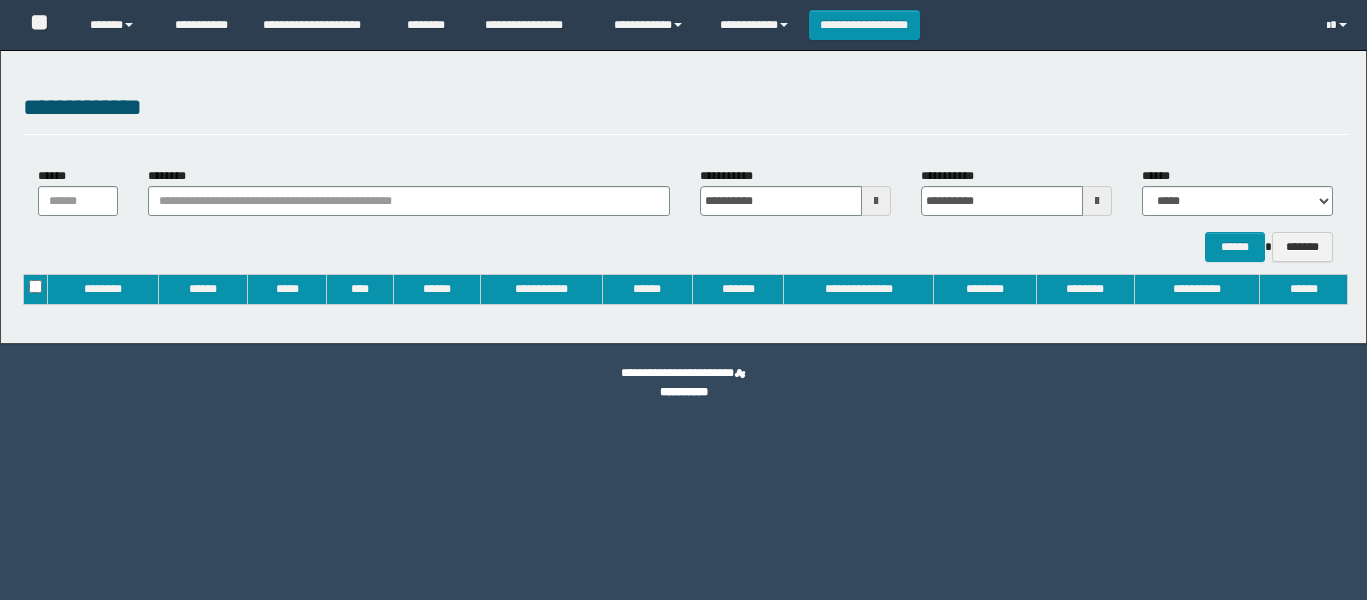 type on "**********" 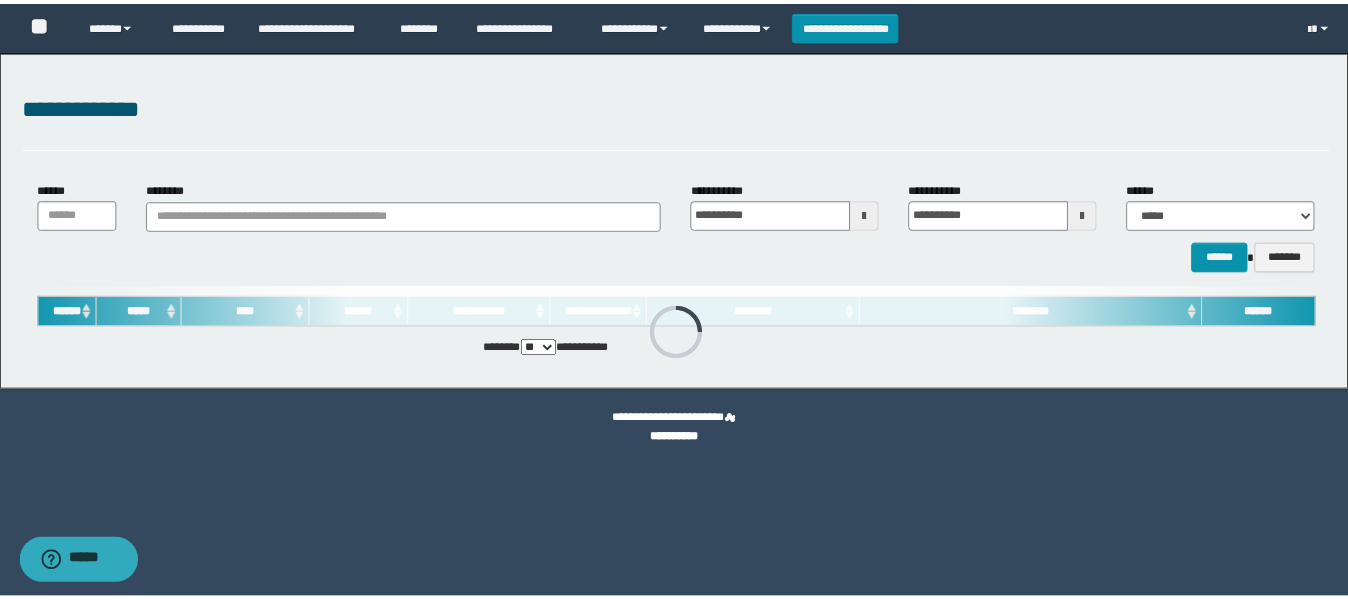 scroll, scrollTop: 0, scrollLeft: 0, axis: both 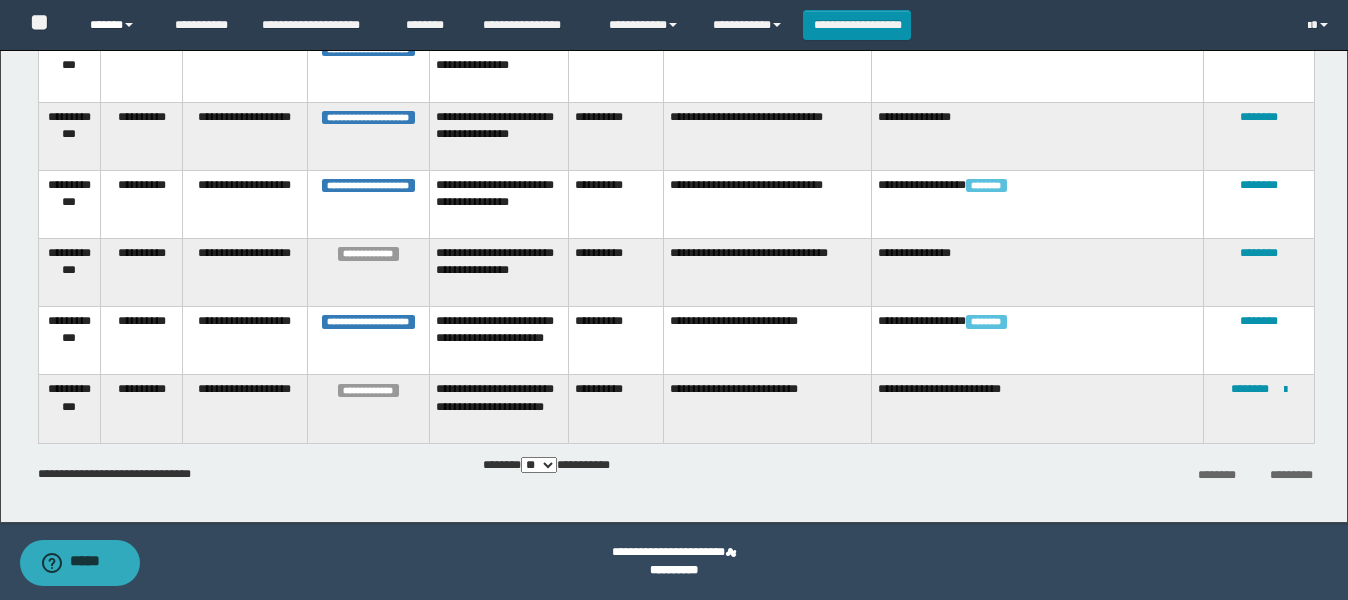 click on "******" at bounding box center (117, 25) 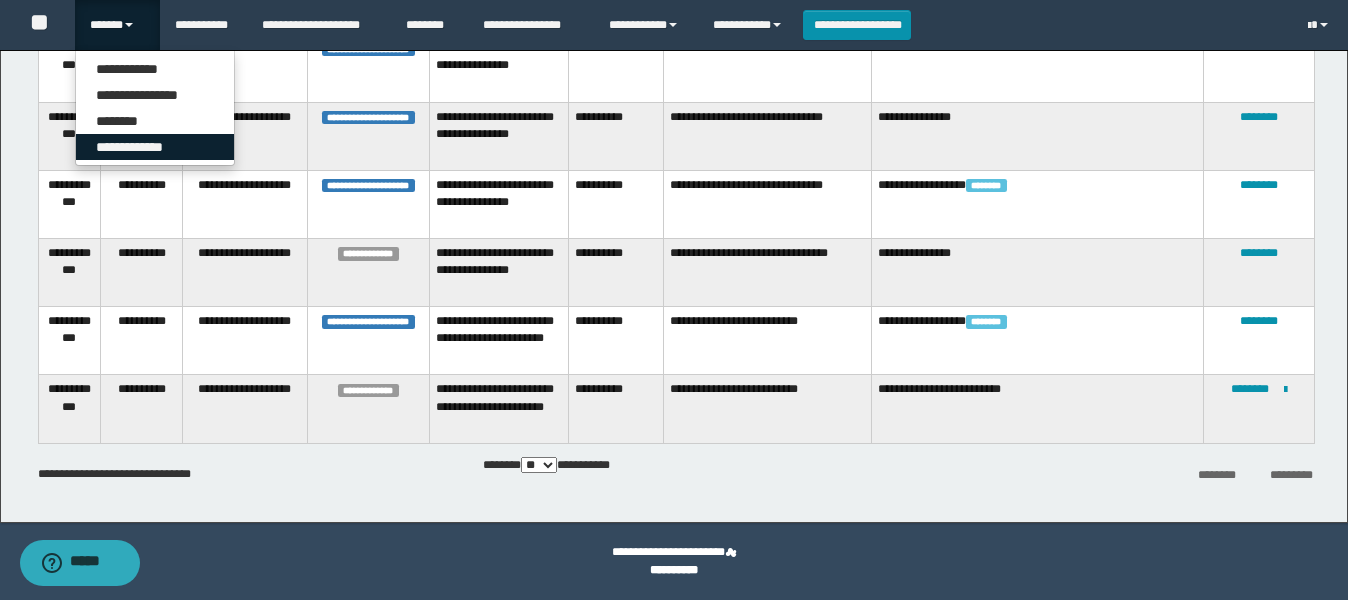 click on "**********" at bounding box center [155, 147] 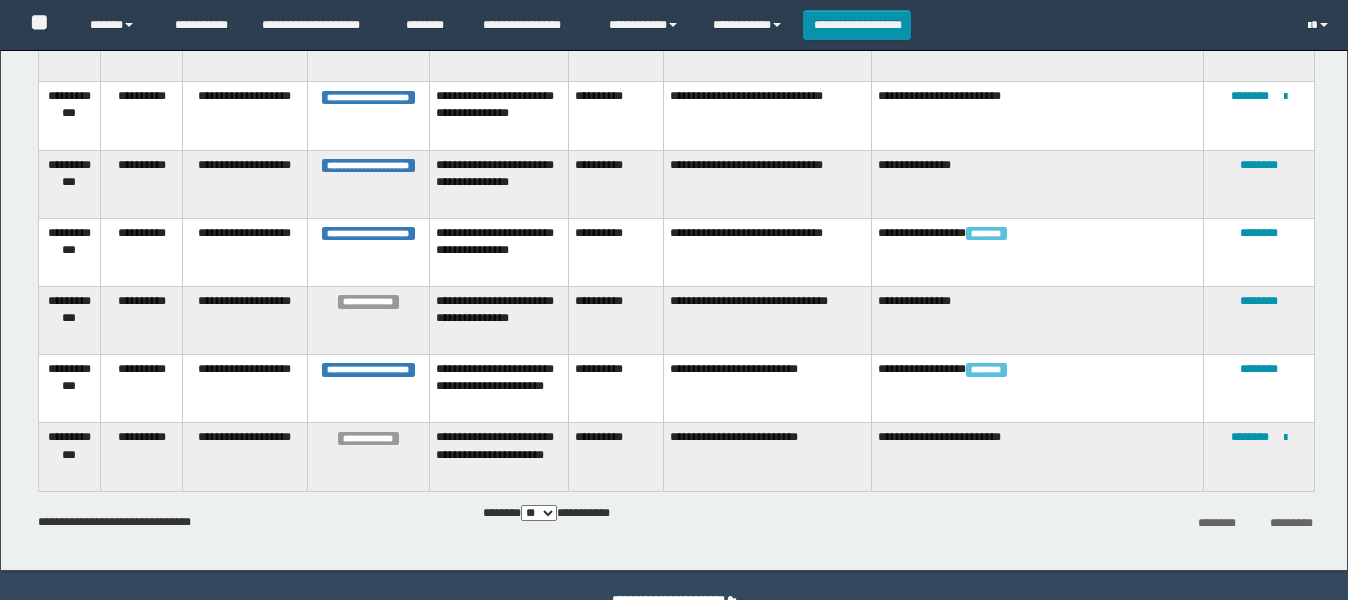 scroll, scrollTop: 497, scrollLeft: 0, axis: vertical 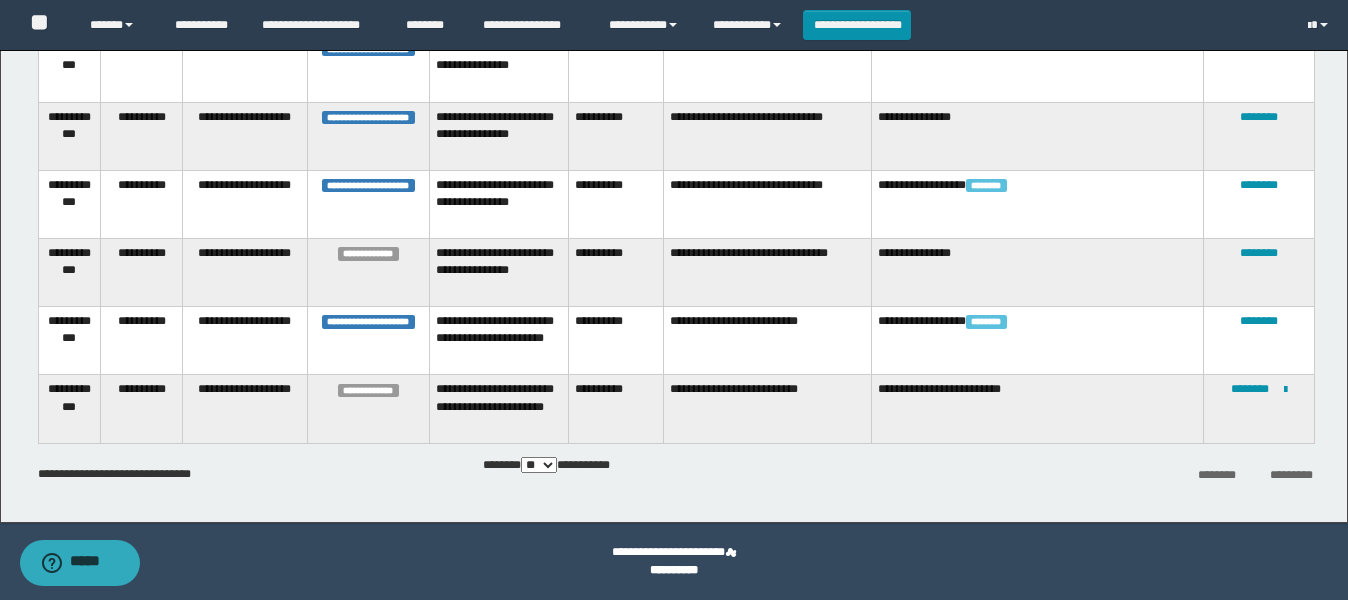click on "** *** *** ***" at bounding box center (539, 465) 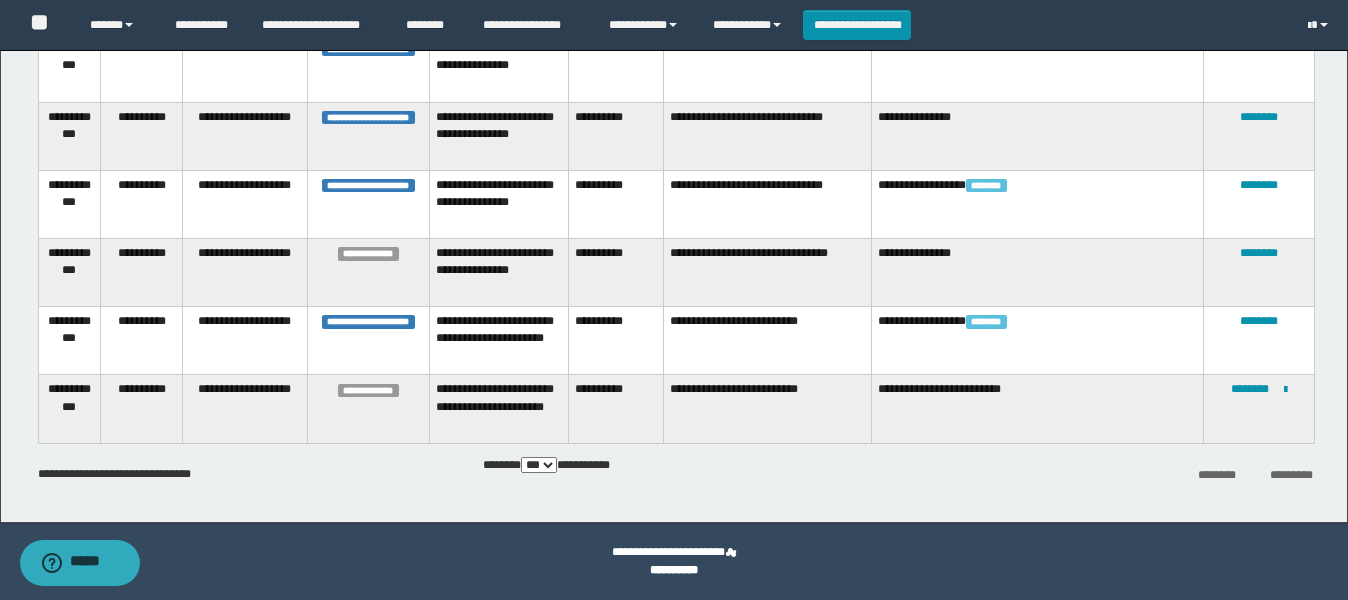 click on "** *** *** ***" at bounding box center [539, 465] 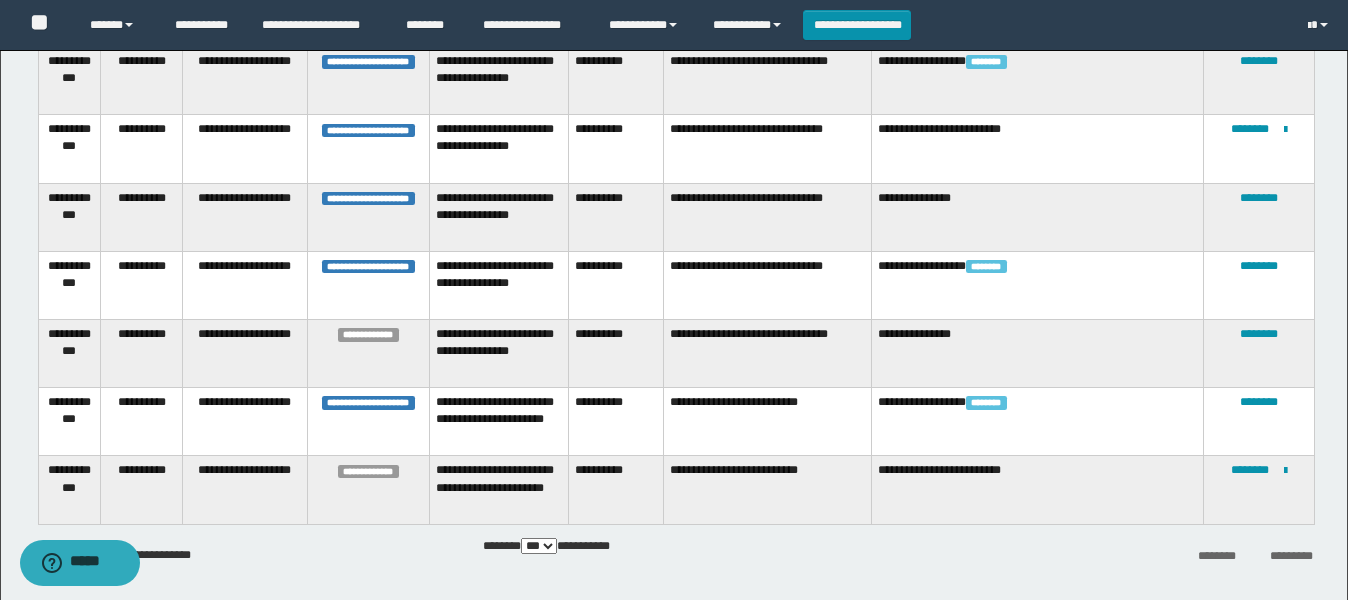 scroll, scrollTop: 497, scrollLeft: 0, axis: vertical 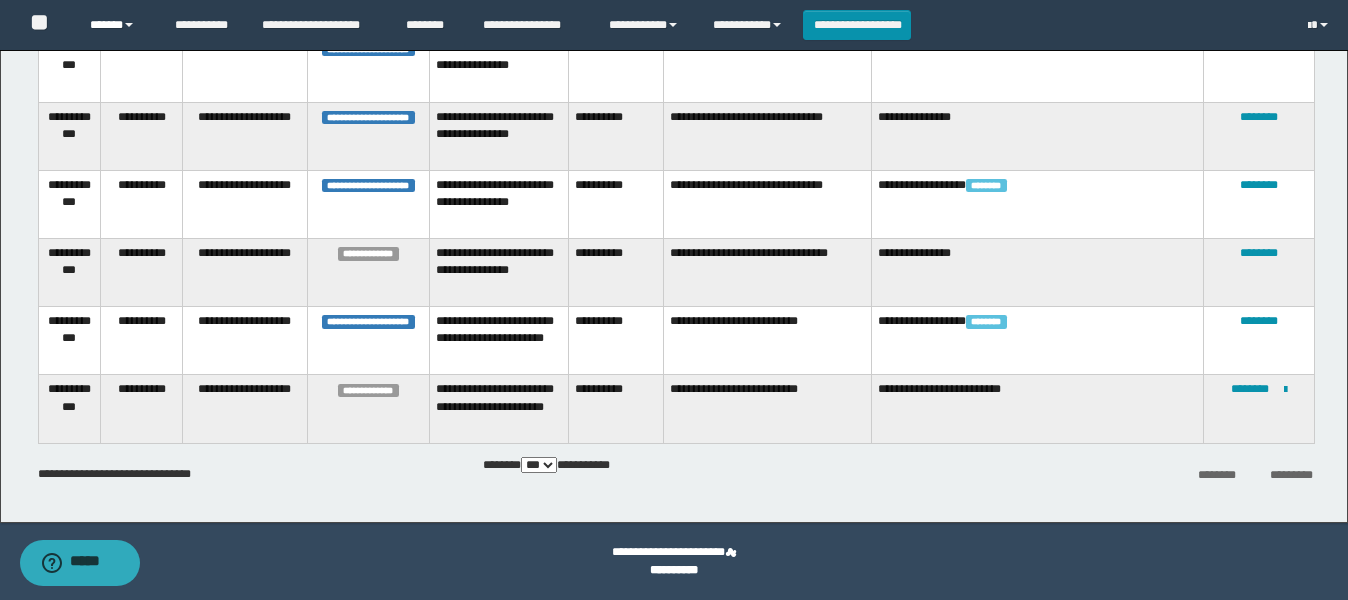 click on "******" at bounding box center (117, 25) 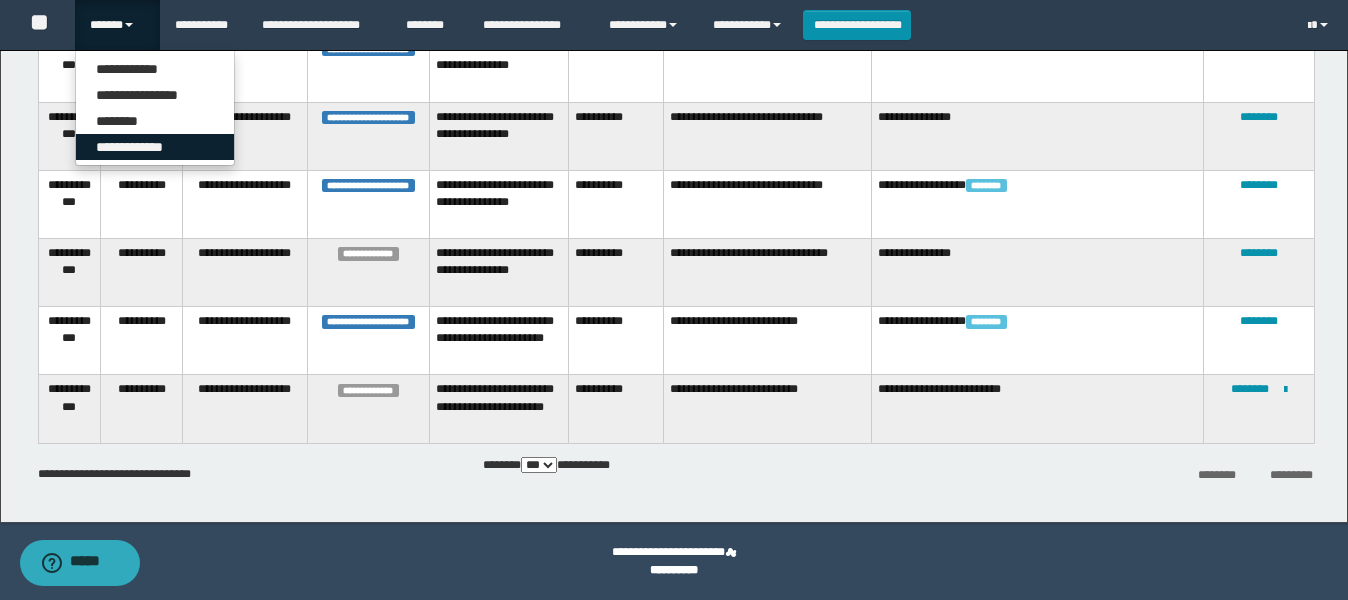 click on "**********" at bounding box center [155, 147] 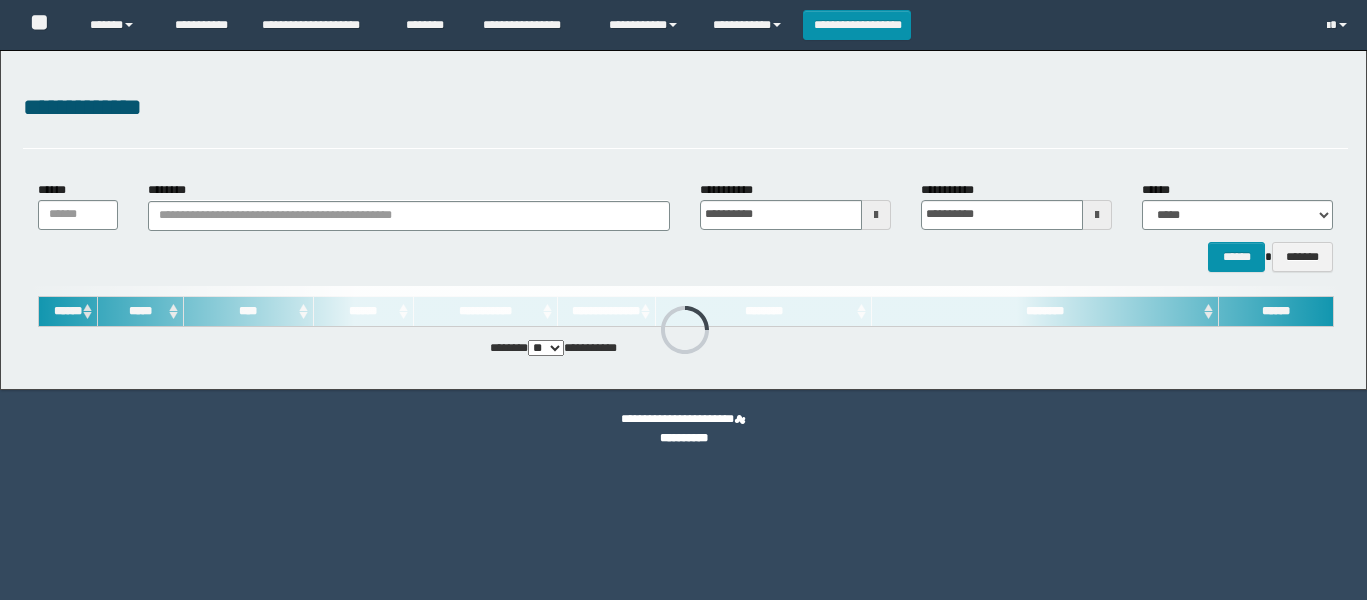 scroll, scrollTop: 0, scrollLeft: 0, axis: both 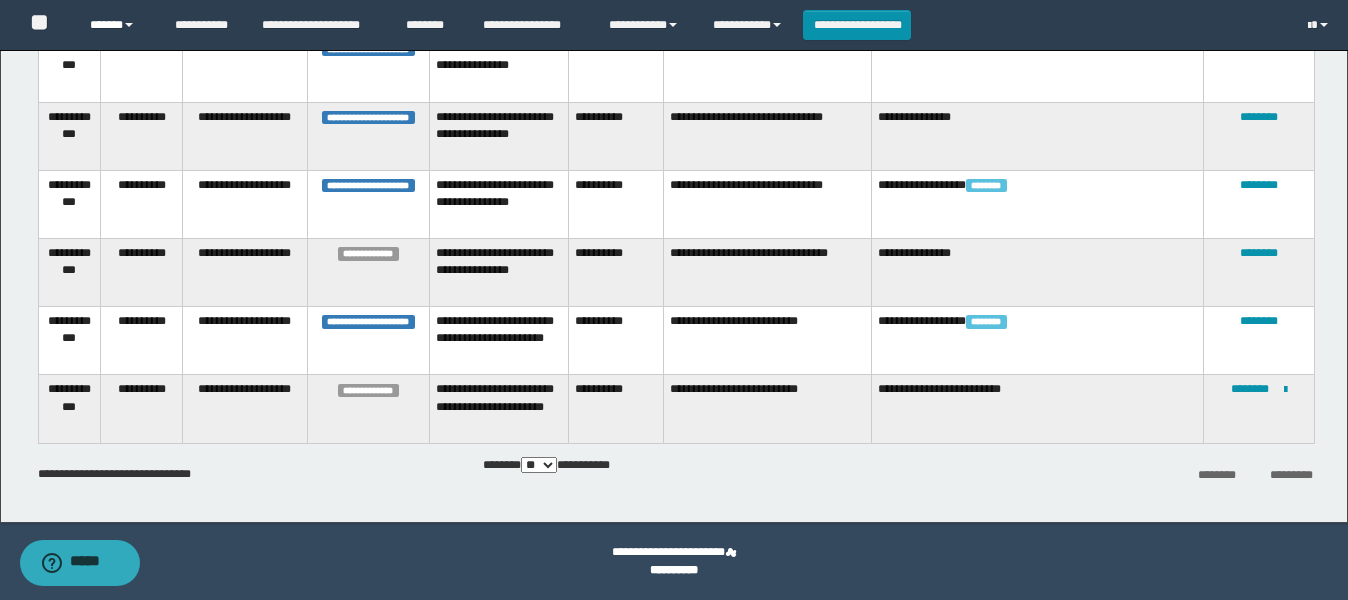 click on "******" at bounding box center (117, 25) 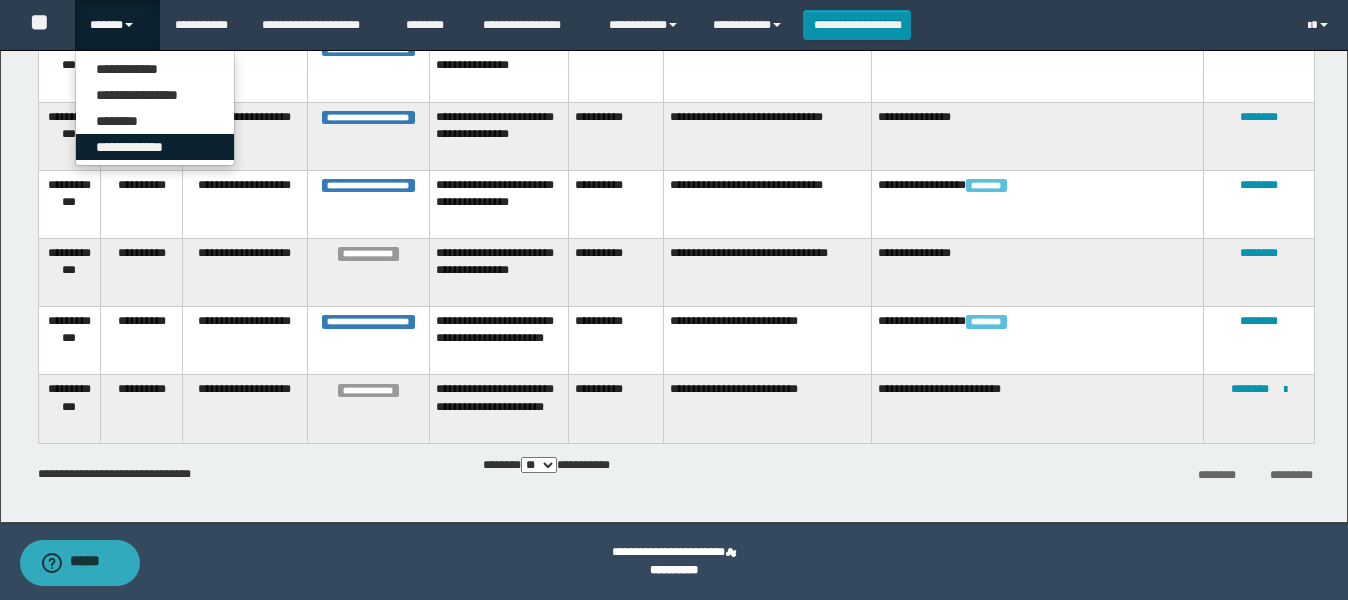 click on "**********" at bounding box center (155, 147) 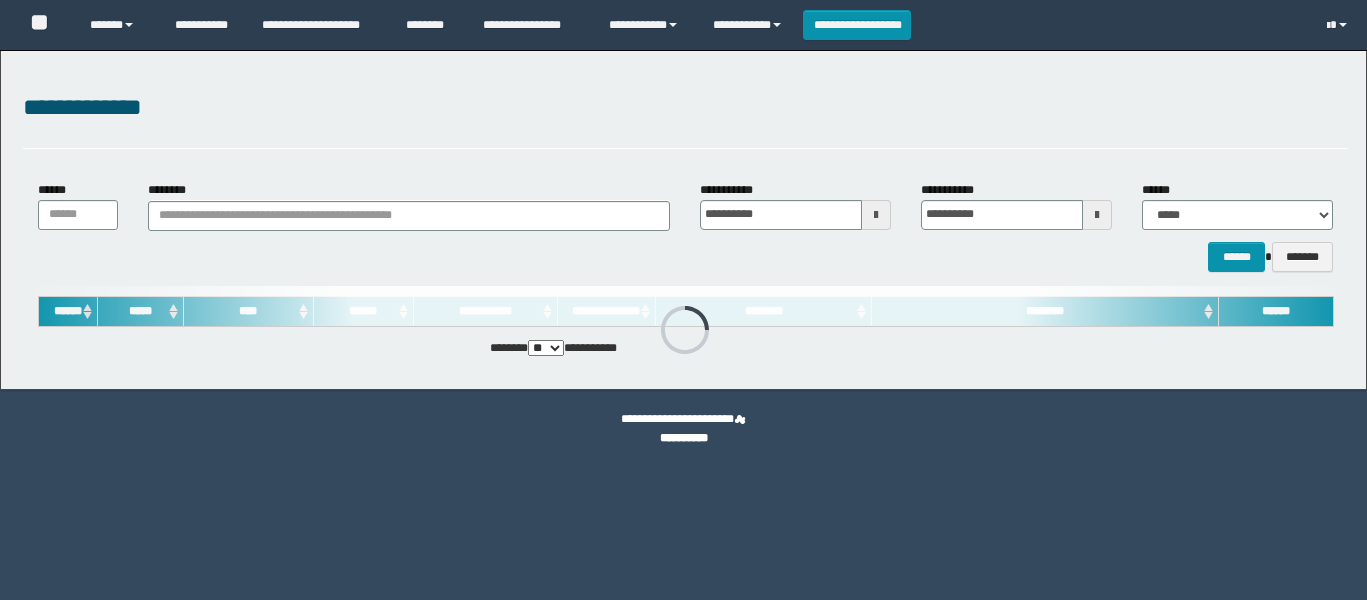 scroll, scrollTop: 0, scrollLeft: 0, axis: both 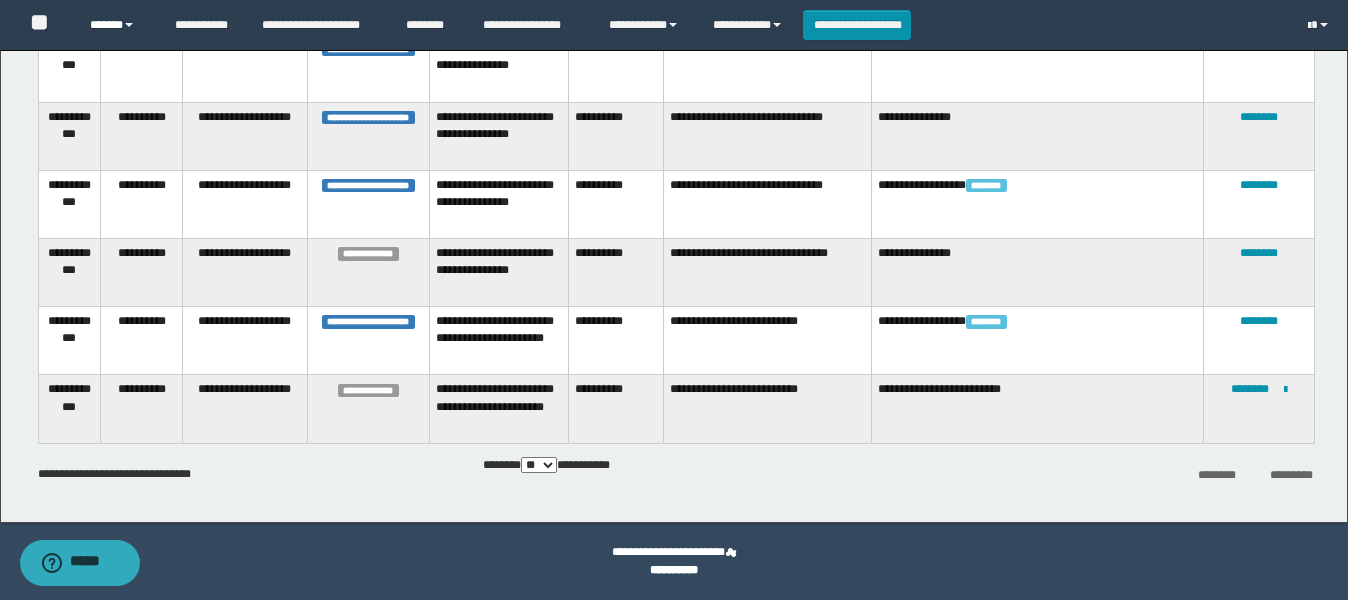 click on "******" at bounding box center [117, 25] 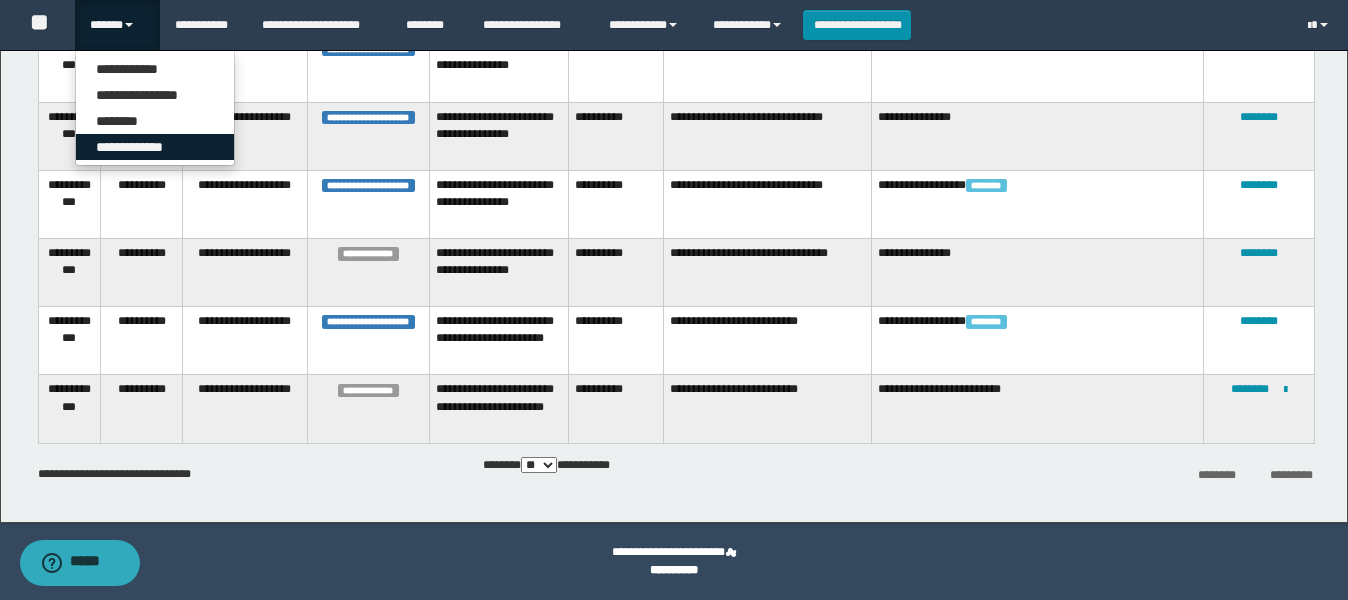 click on "**********" at bounding box center (155, 147) 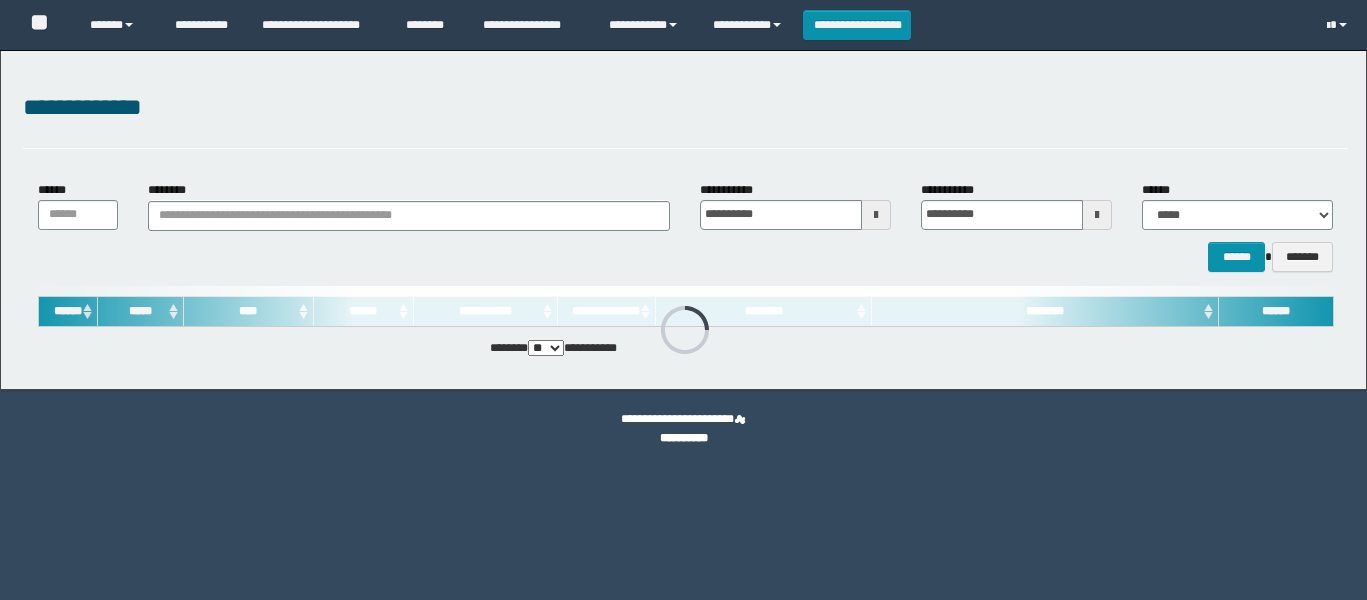 scroll, scrollTop: 0, scrollLeft: 0, axis: both 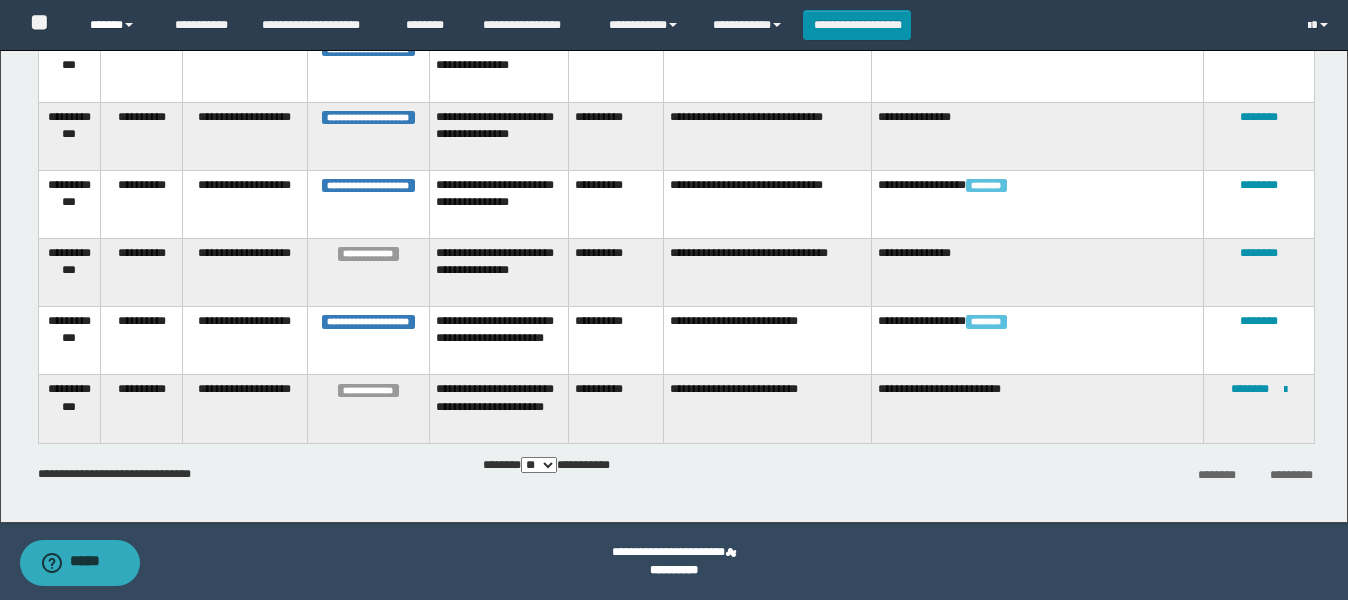 click on "******" at bounding box center [117, 25] 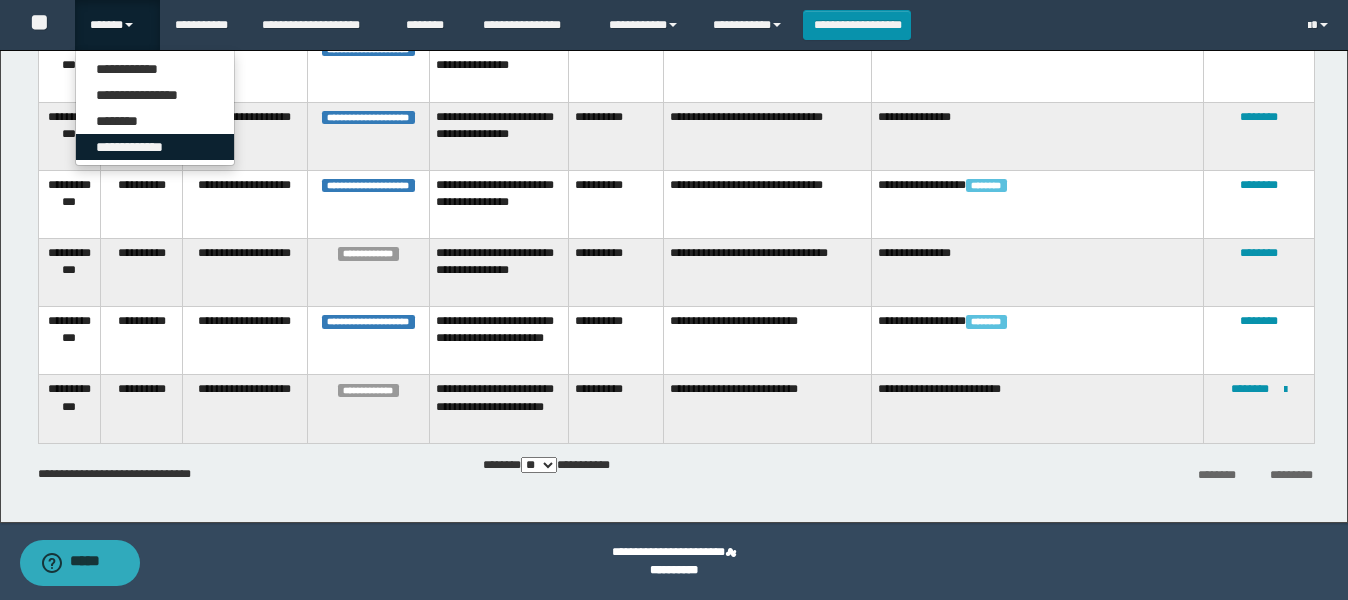 click on "**********" at bounding box center [155, 147] 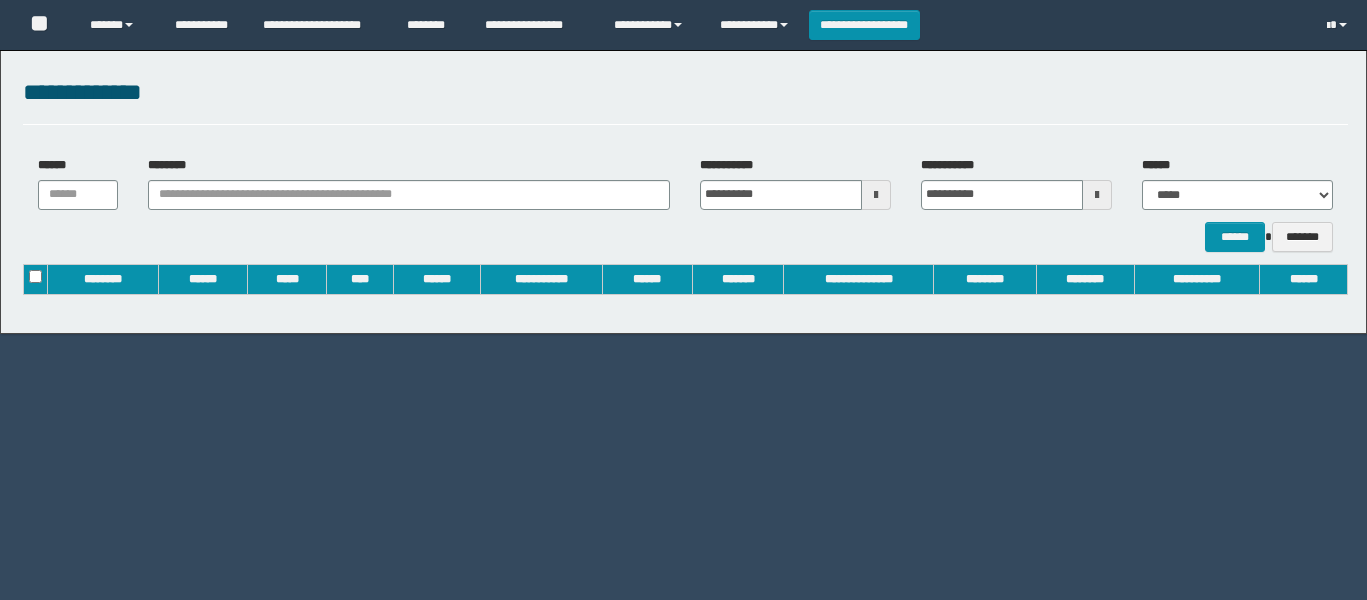 scroll, scrollTop: 0, scrollLeft: 0, axis: both 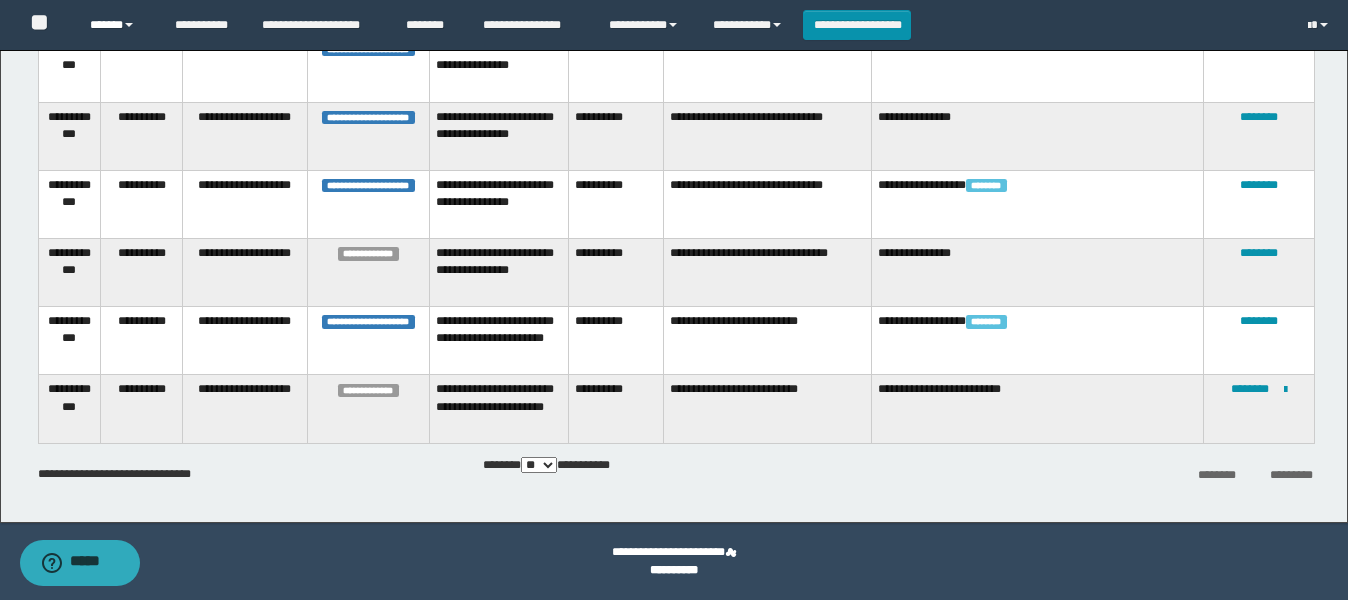 click at bounding box center [129, 25] 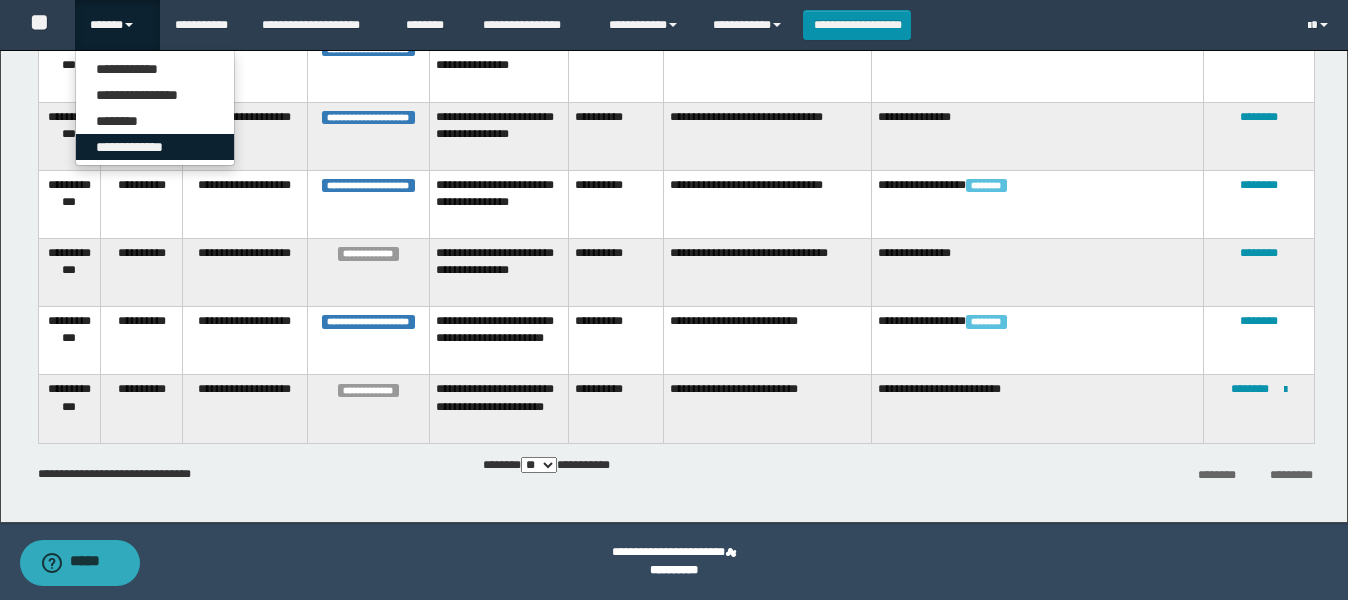 click on "**********" at bounding box center [155, 147] 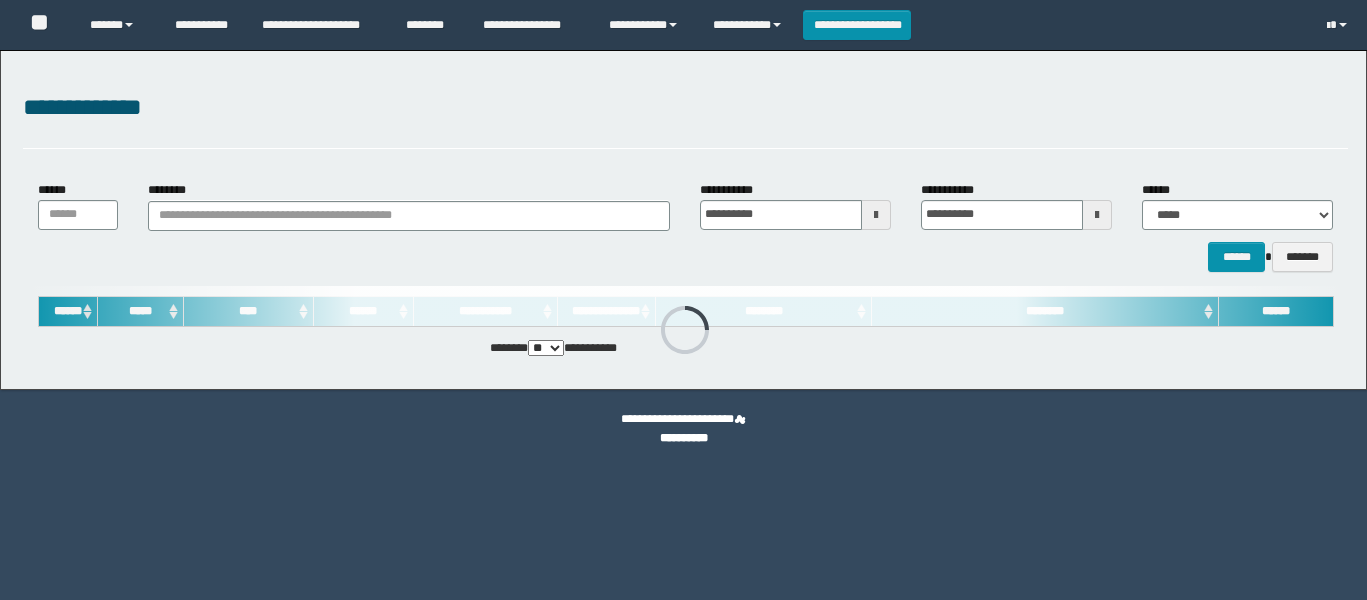 scroll, scrollTop: 0, scrollLeft: 0, axis: both 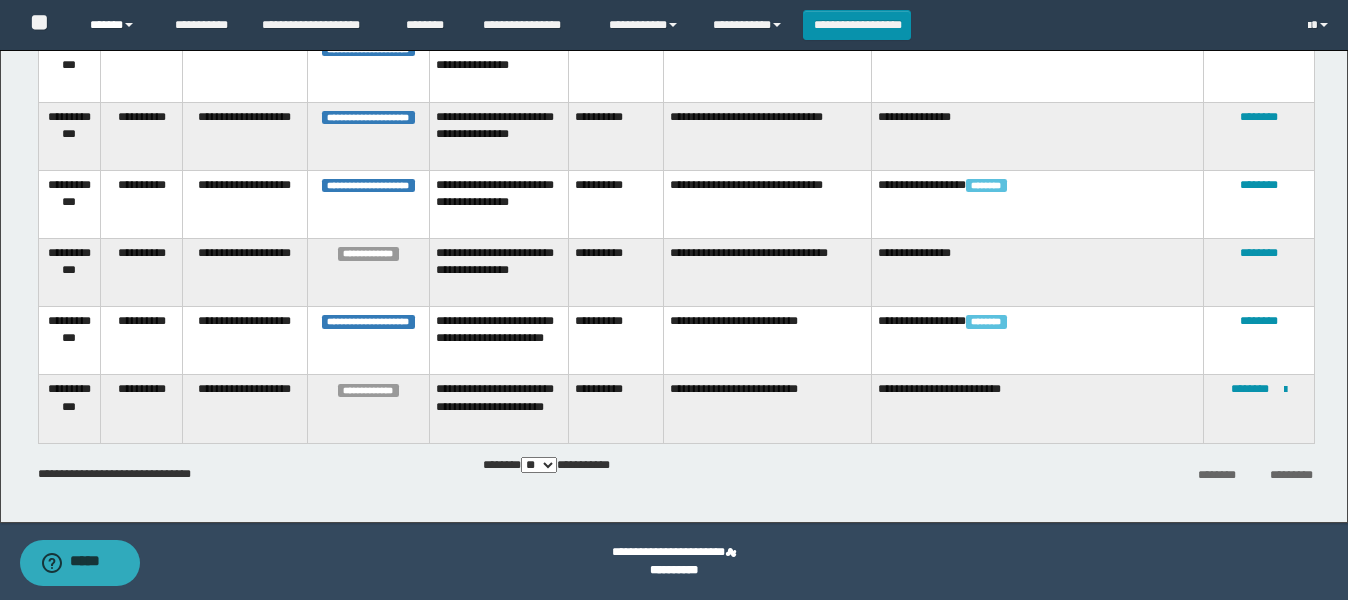 click on "******" at bounding box center (117, 25) 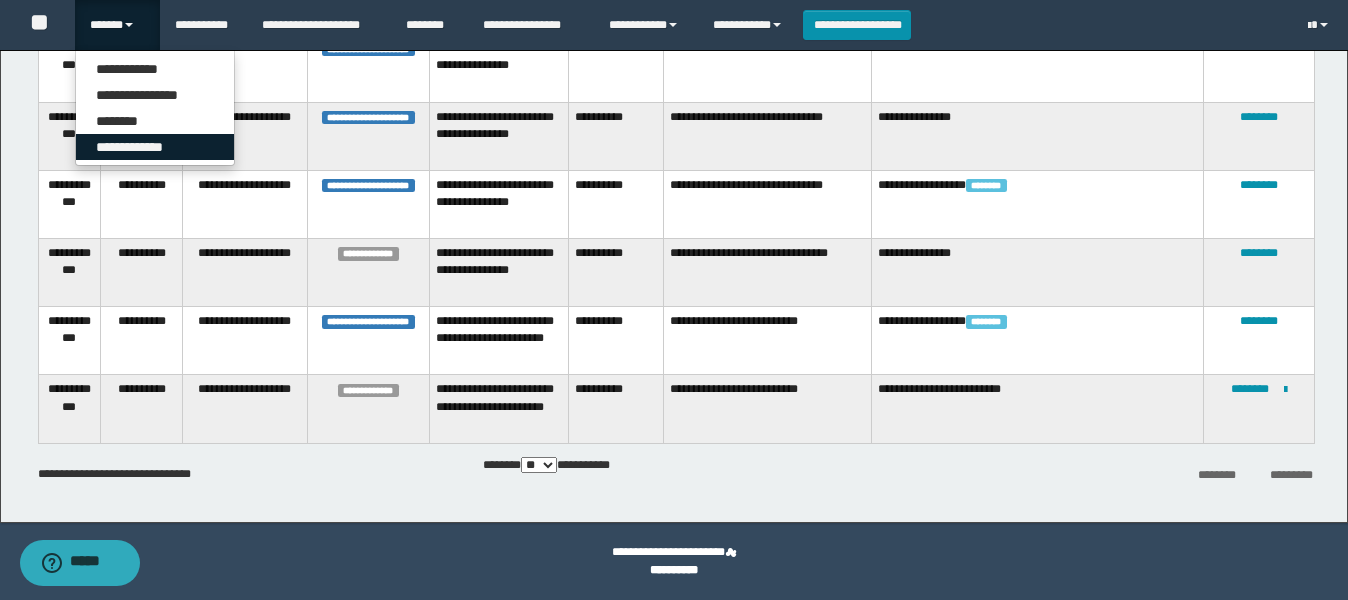 click on "**********" at bounding box center [155, 147] 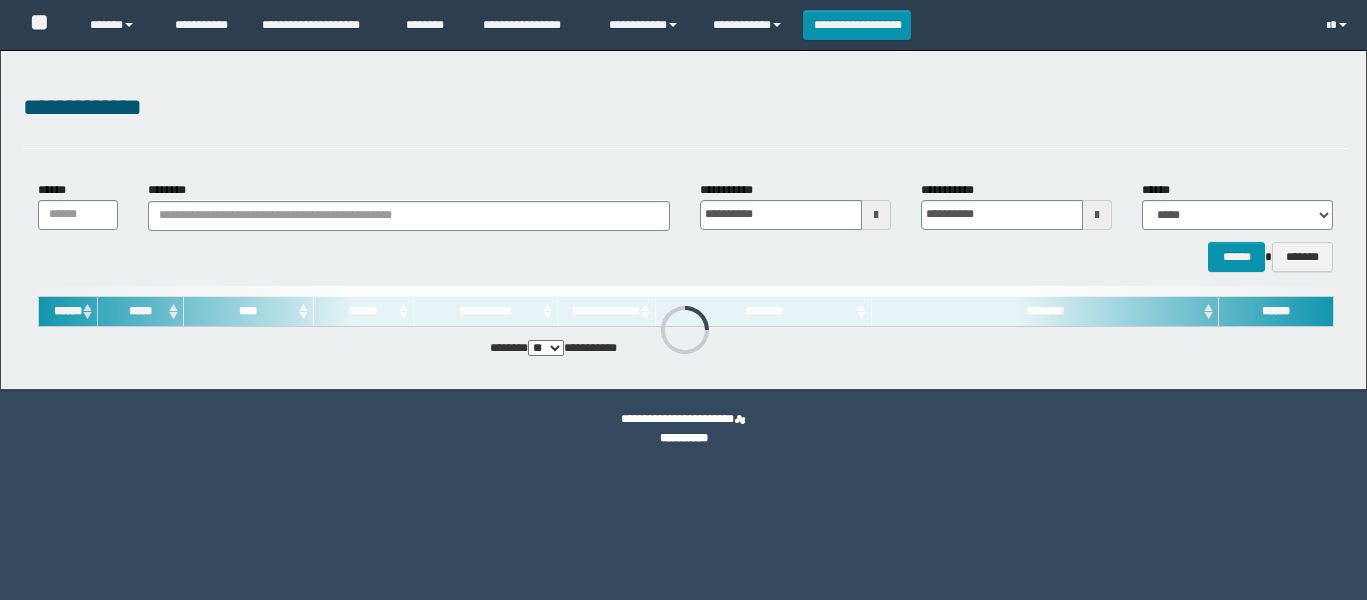 scroll, scrollTop: 0, scrollLeft: 0, axis: both 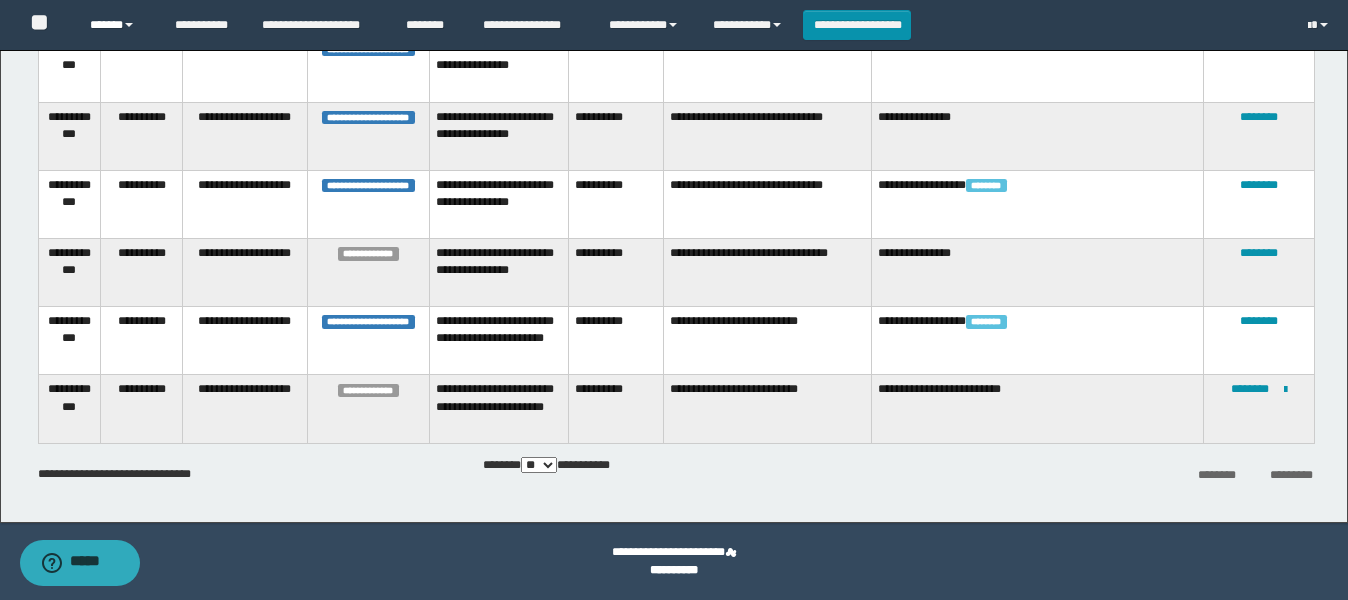 click on "******" at bounding box center [117, 25] 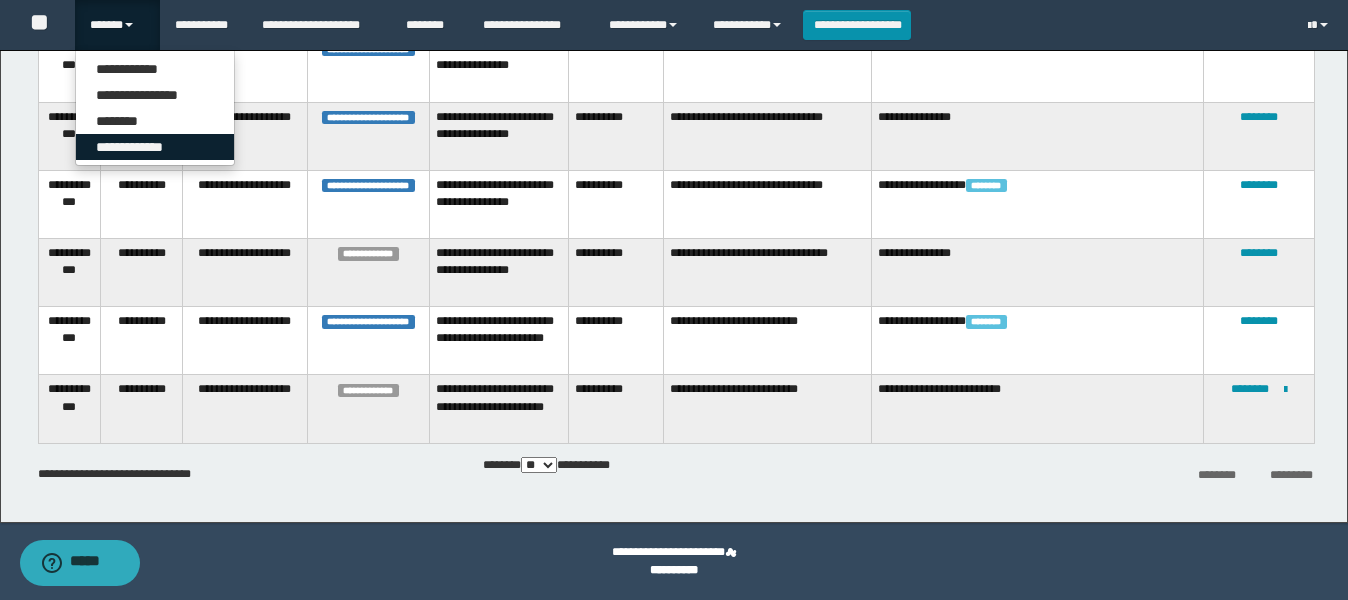 click on "**********" at bounding box center [155, 147] 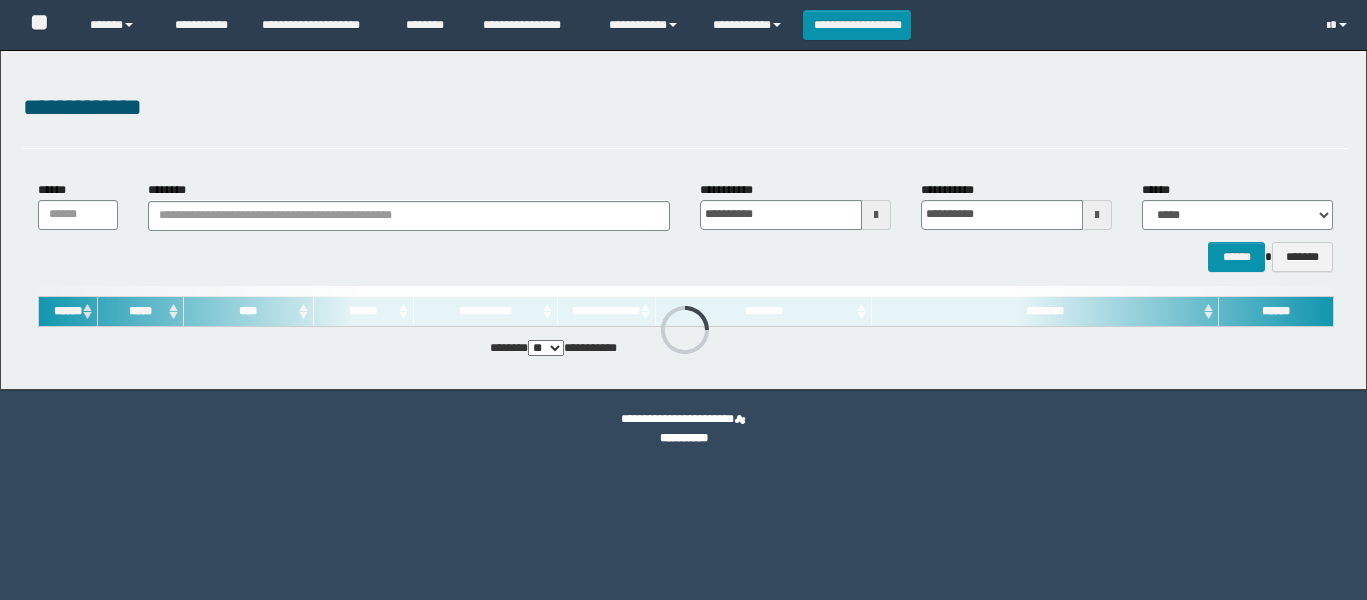 scroll, scrollTop: 0, scrollLeft: 0, axis: both 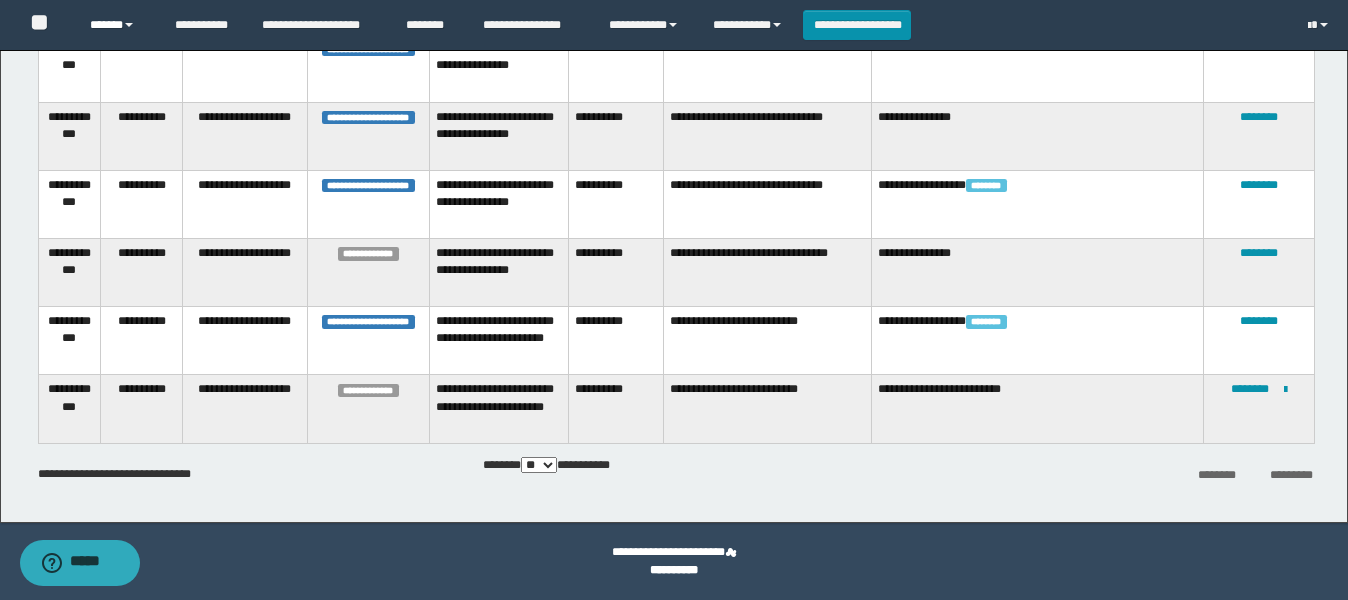 click on "******" at bounding box center [117, 25] 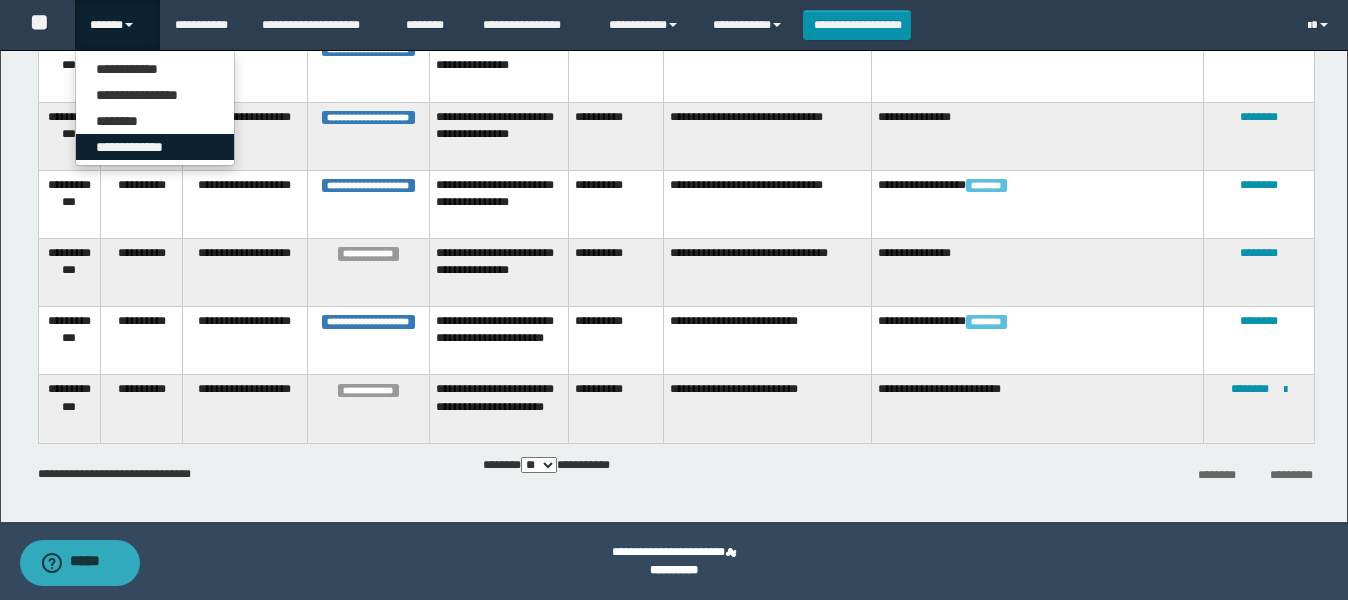 click on "**********" at bounding box center (155, 147) 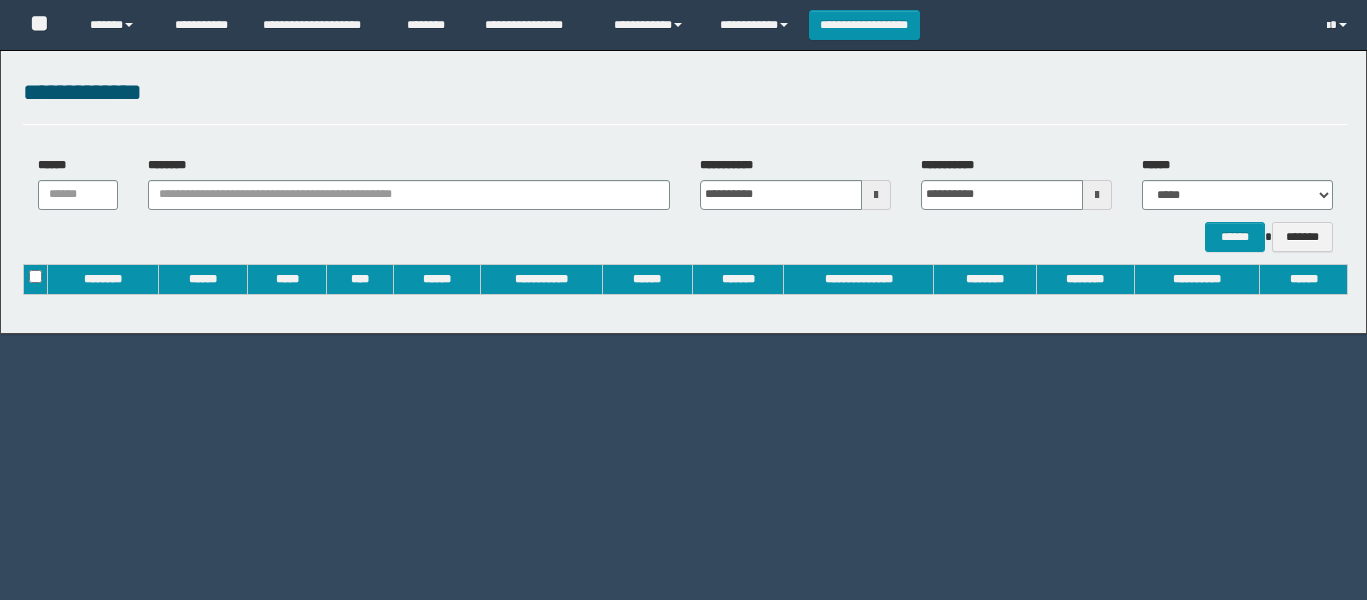scroll, scrollTop: 0, scrollLeft: 0, axis: both 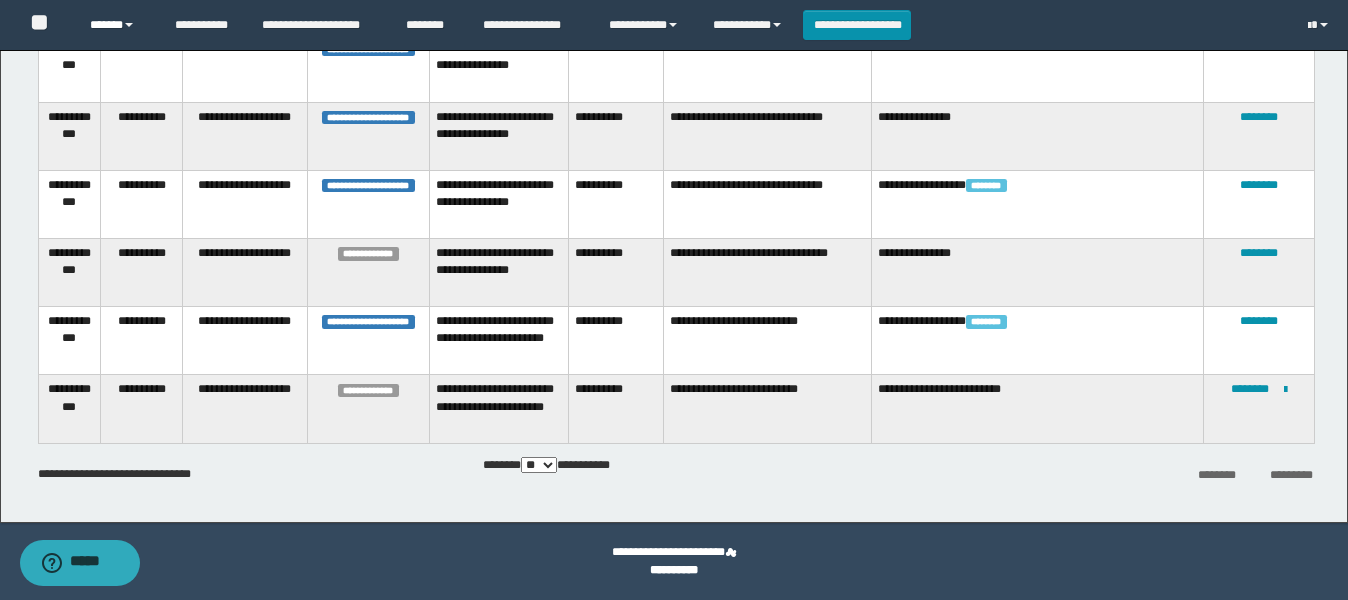 click on "******" at bounding box center (117, 25) 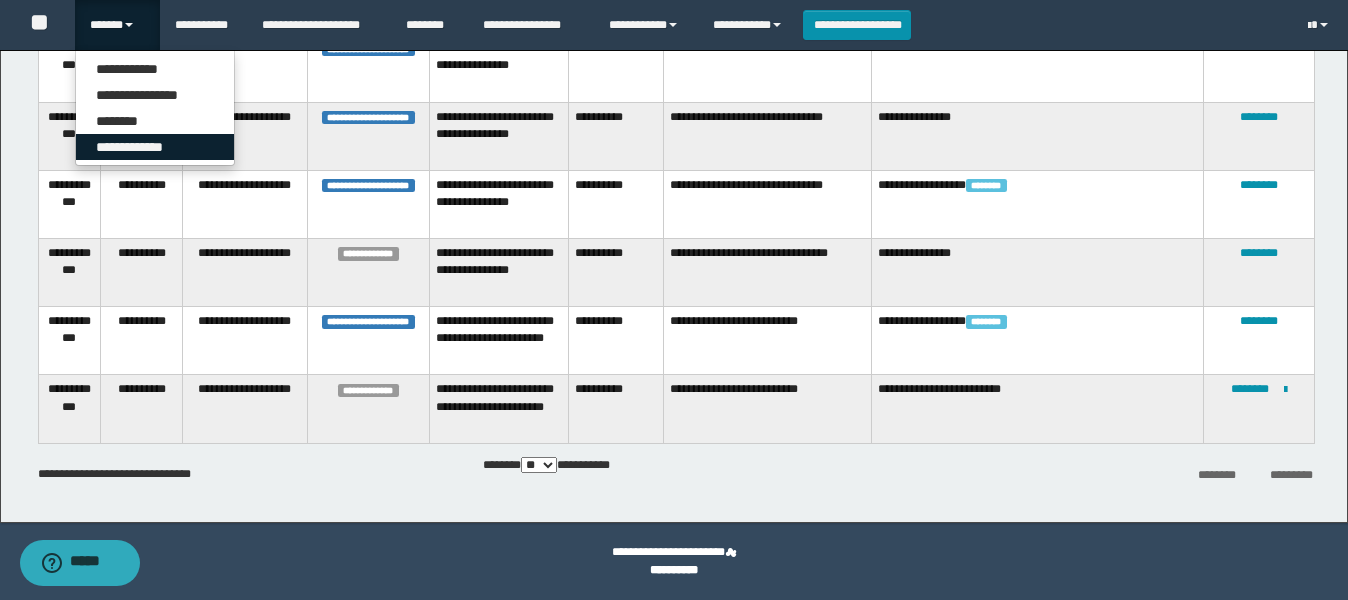 click on "**********" at bounding box center (155, 147) 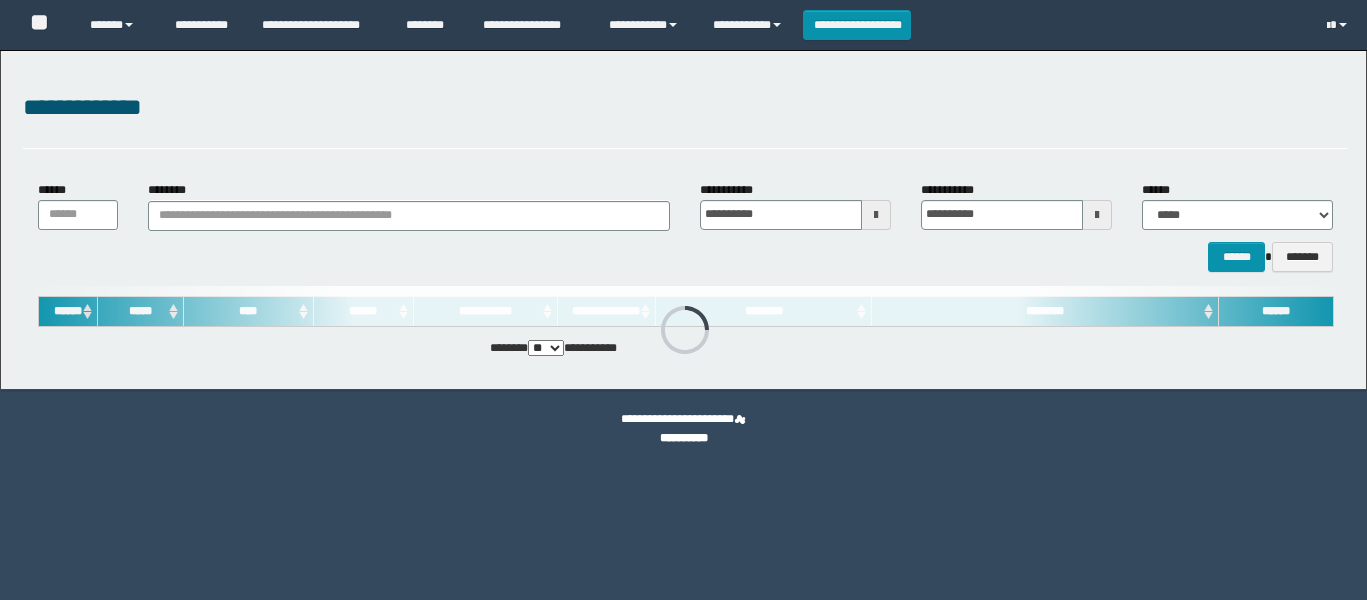 scroll, scrollTop: 0, scrollLeft: 0, axis: both 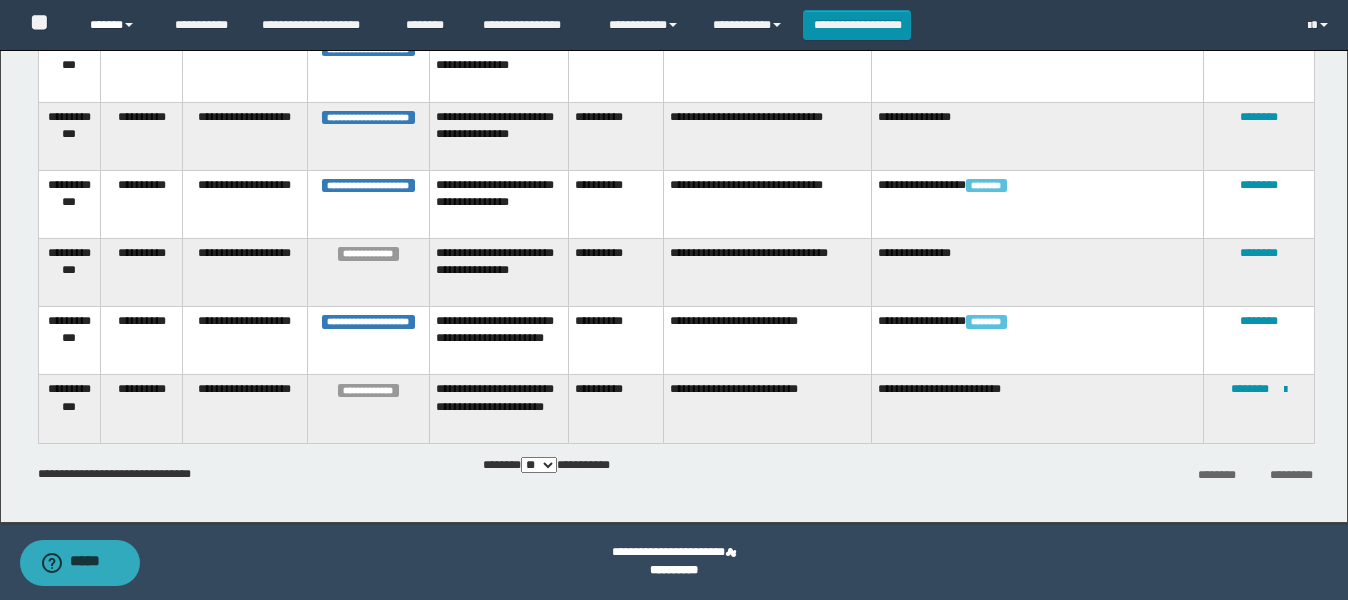 click on "******" at bounding box center (117, 25) 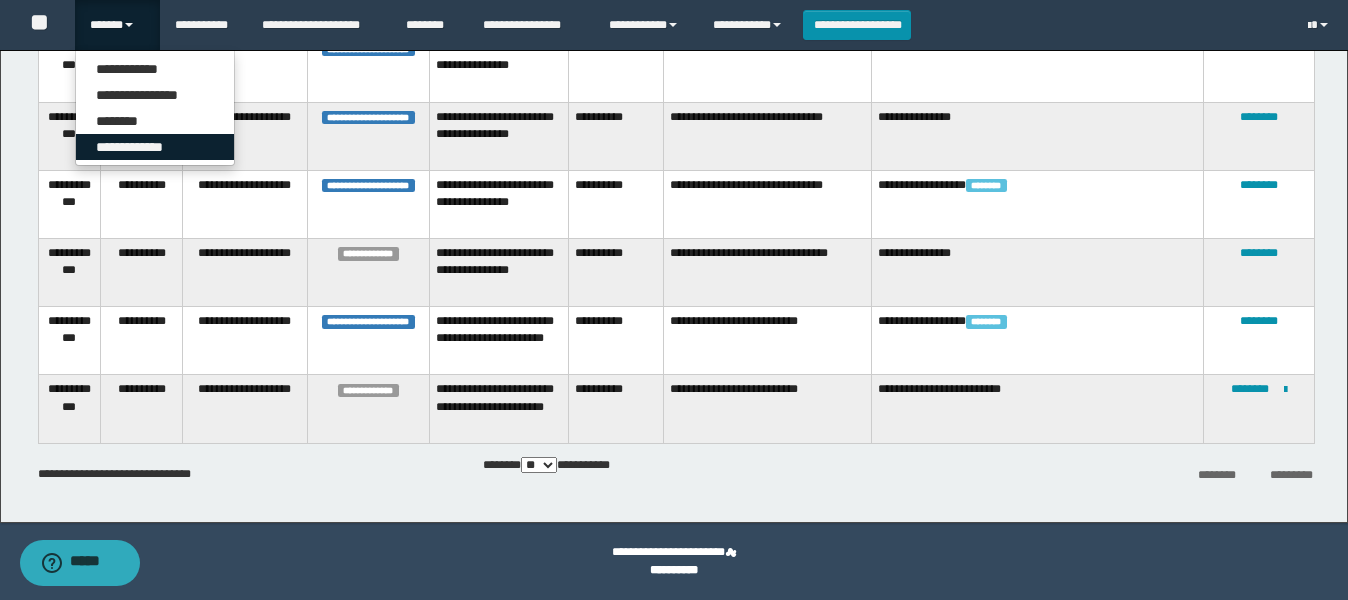 click on "**********" at bounding box center (155, 147) 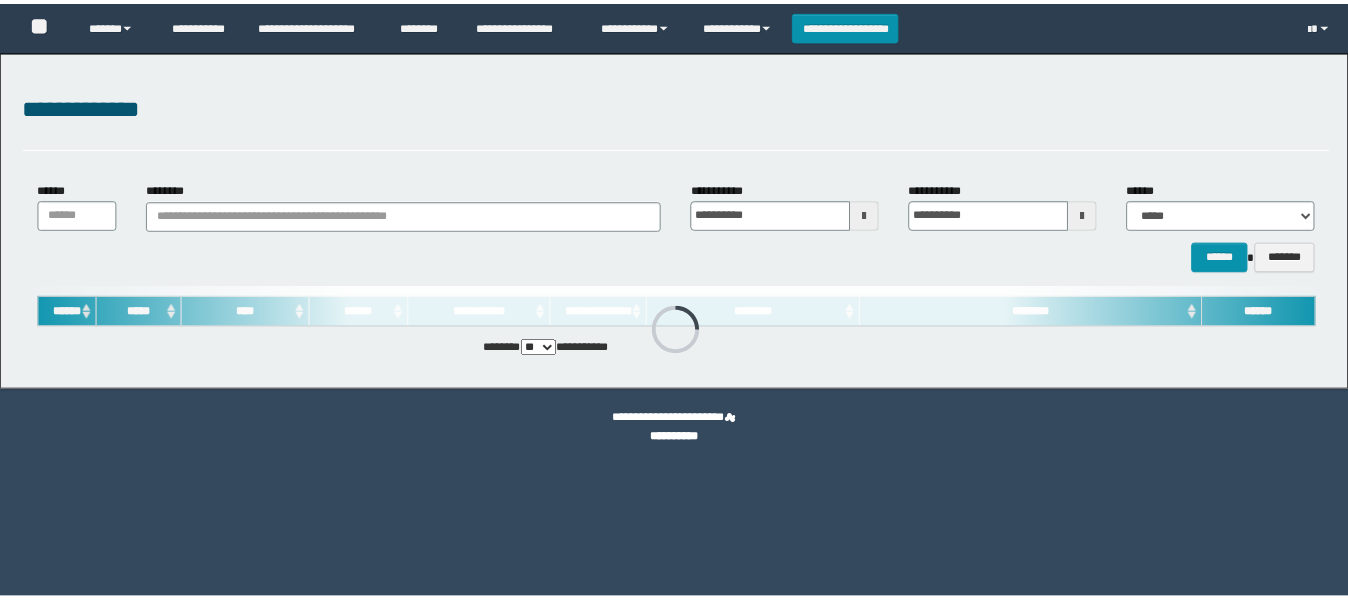 scroll, scrollTop: 0, scrollLeft: 0, axis: both 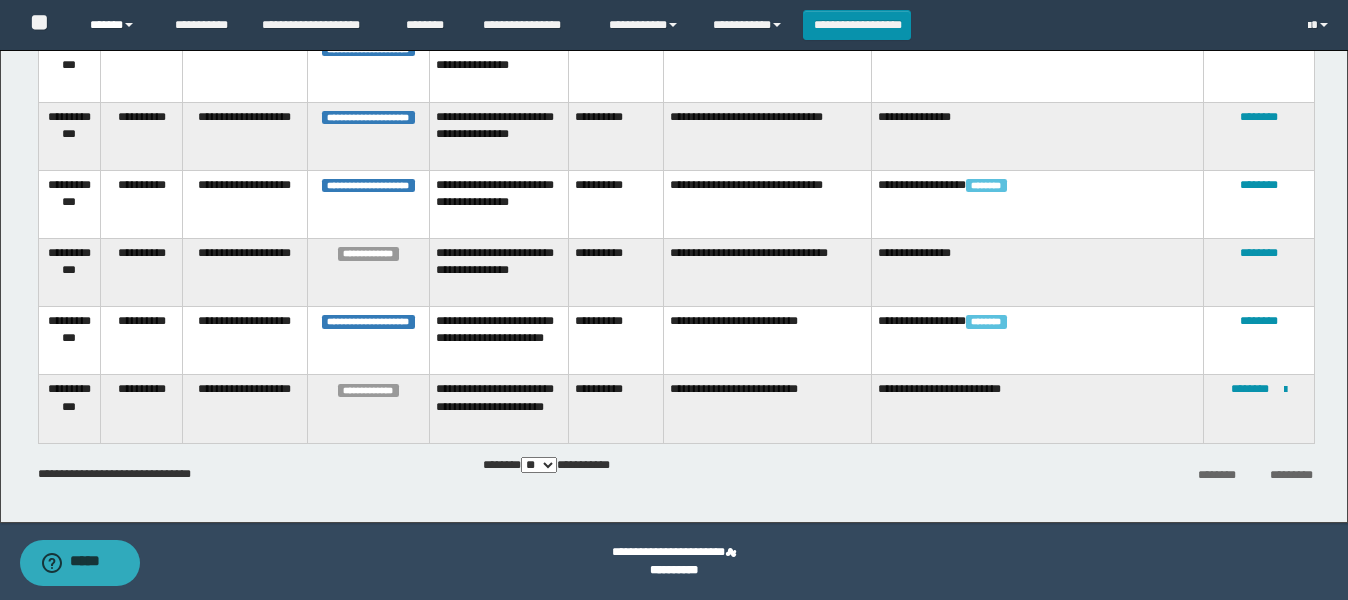click on "******" at bounding box center (117, 25) 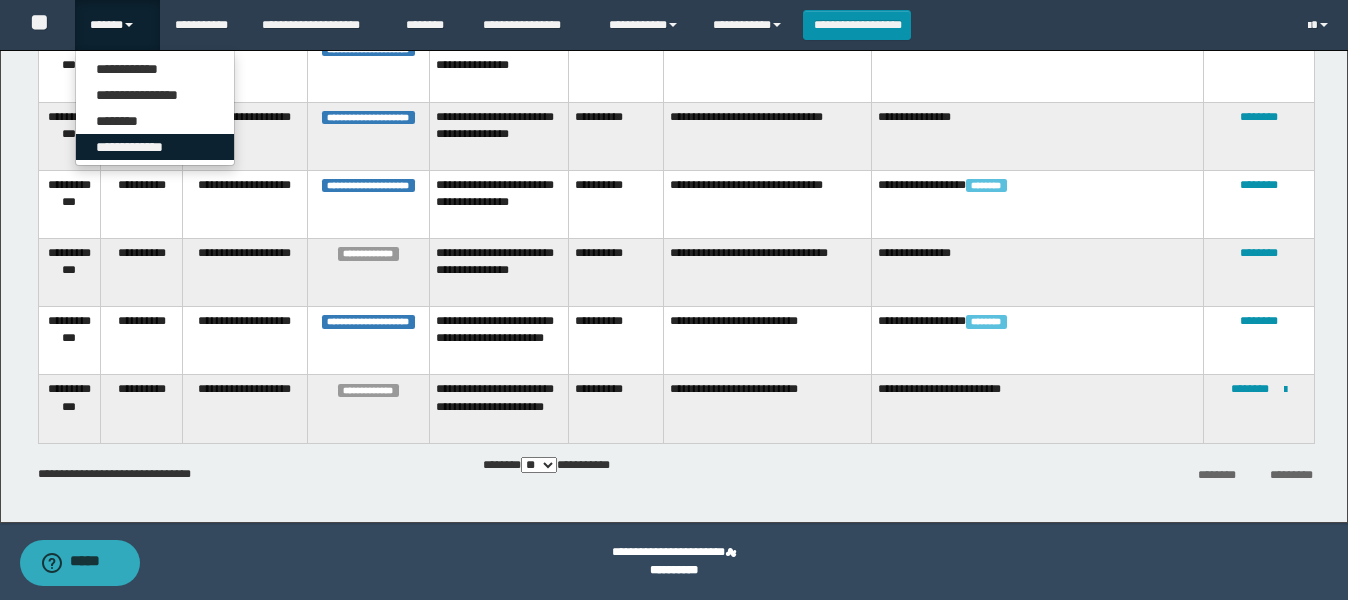 click on "**********" at bounding box center [155, 147] 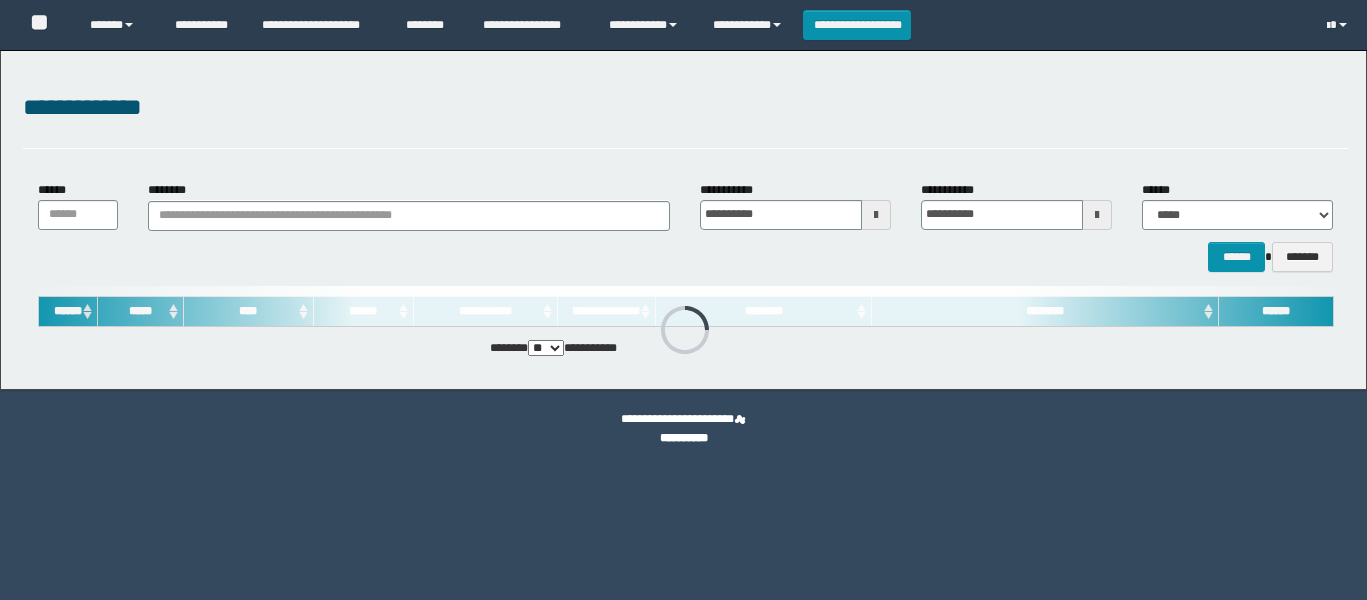 scroll, scrollTop: 0, scrollLeft: 0, axis: both 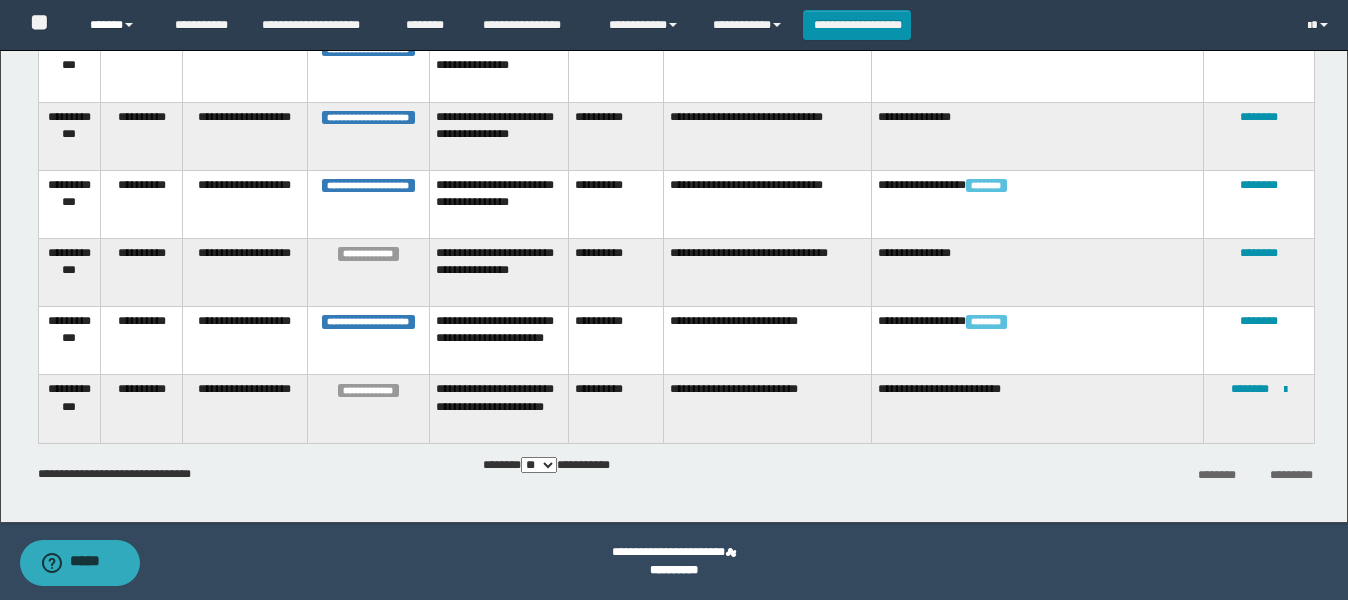 click on "******" at bounding box center [117, 25] 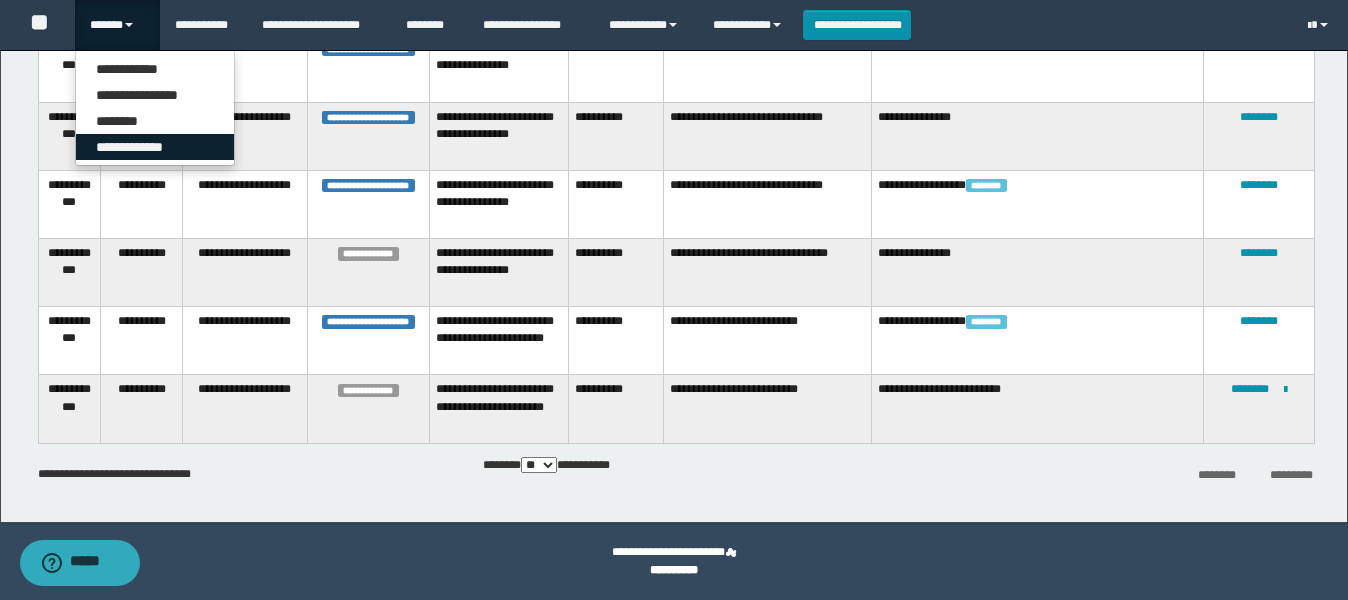 click on "**********" at bounding box center (155, 147) 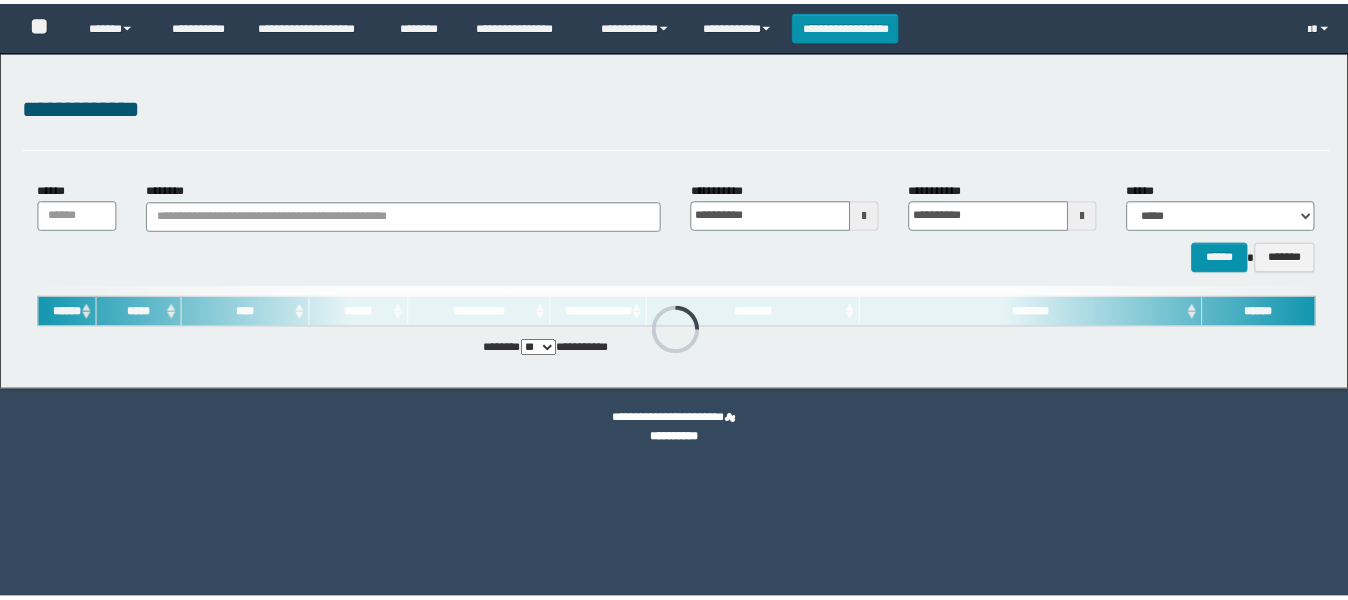scroll, scrollTop: 0, scrollLeft: 0, axis: both 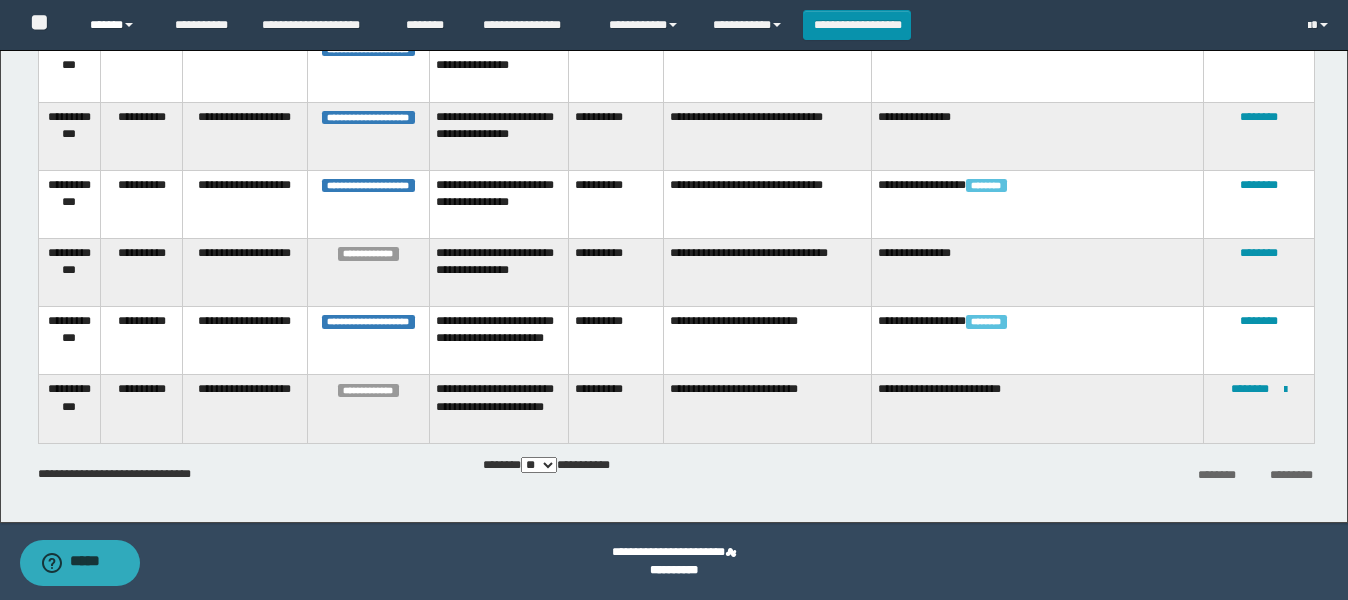 click on "******" at bounding box center [117, 25] 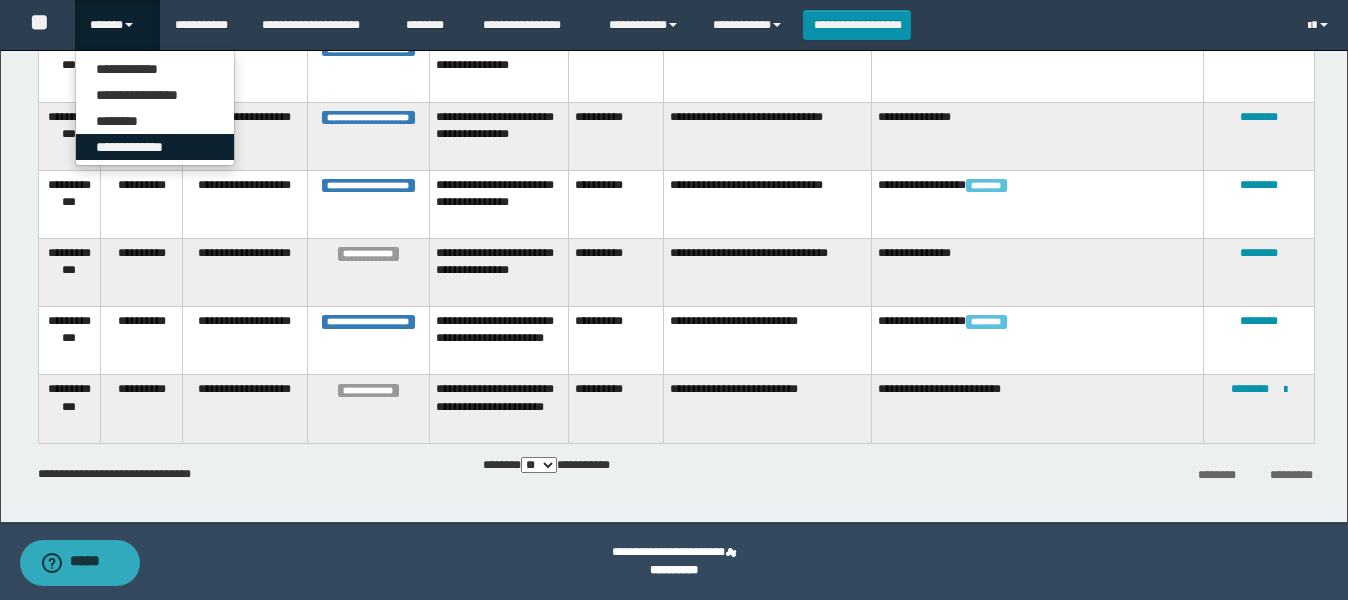 click on "**********" at bounding box center [155, 147] 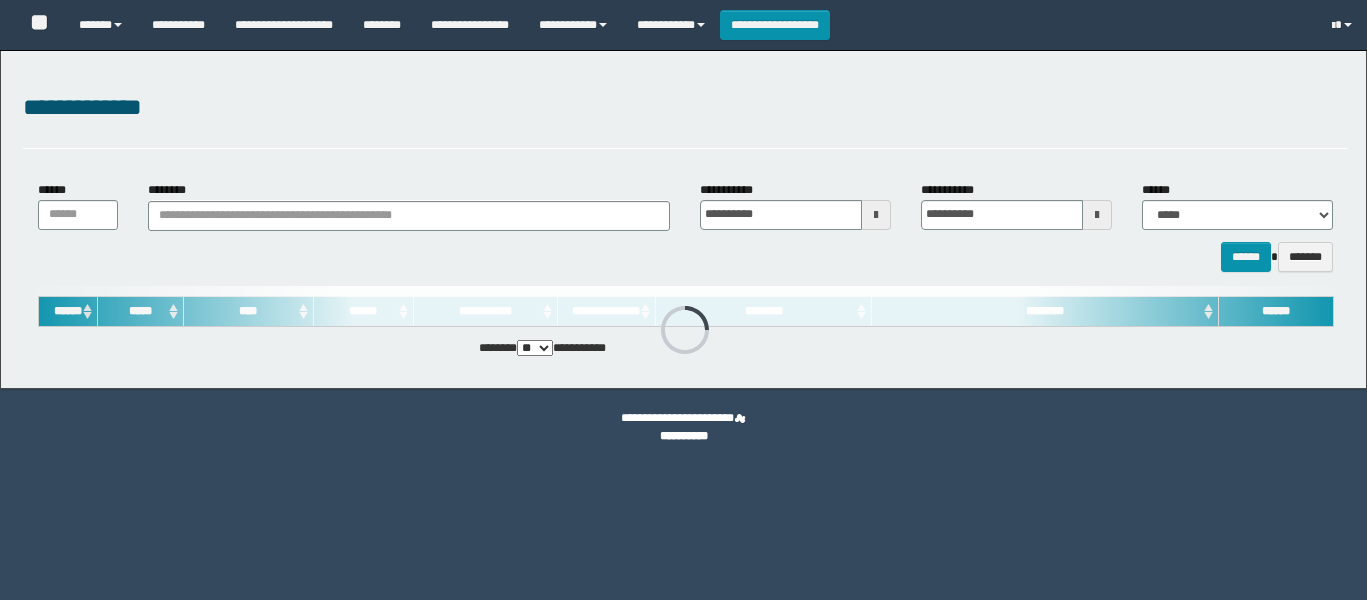 scroll, scrollTop: 0, scrollLeft: 0, axis: both 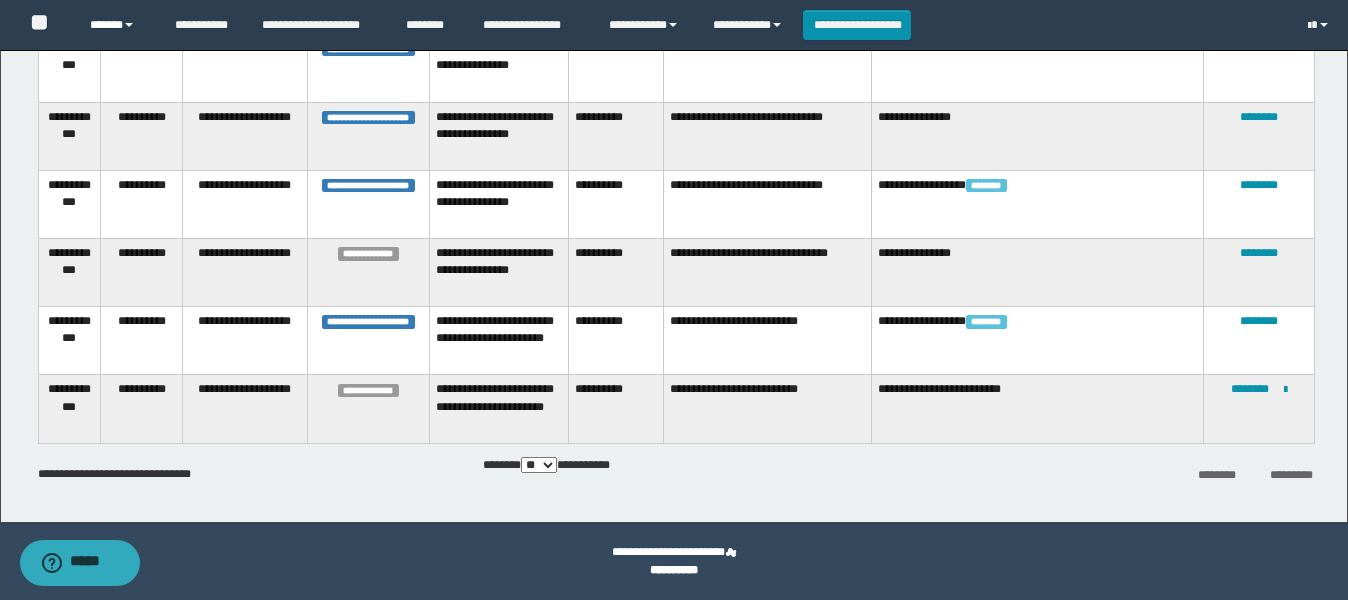 click on "******" at bounding box center (117, 25) 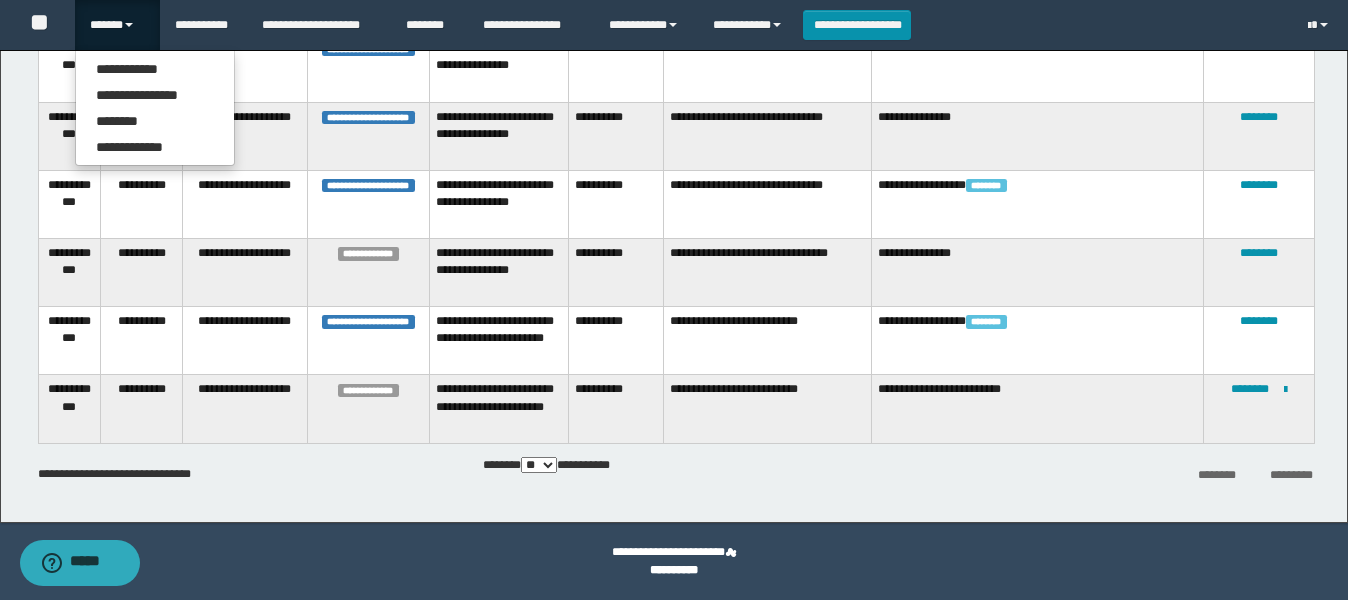 drag, startPoint x: 193, startPoint y: 160, endPoint x: 194, endPoint y: 148, distance: 12.0415945 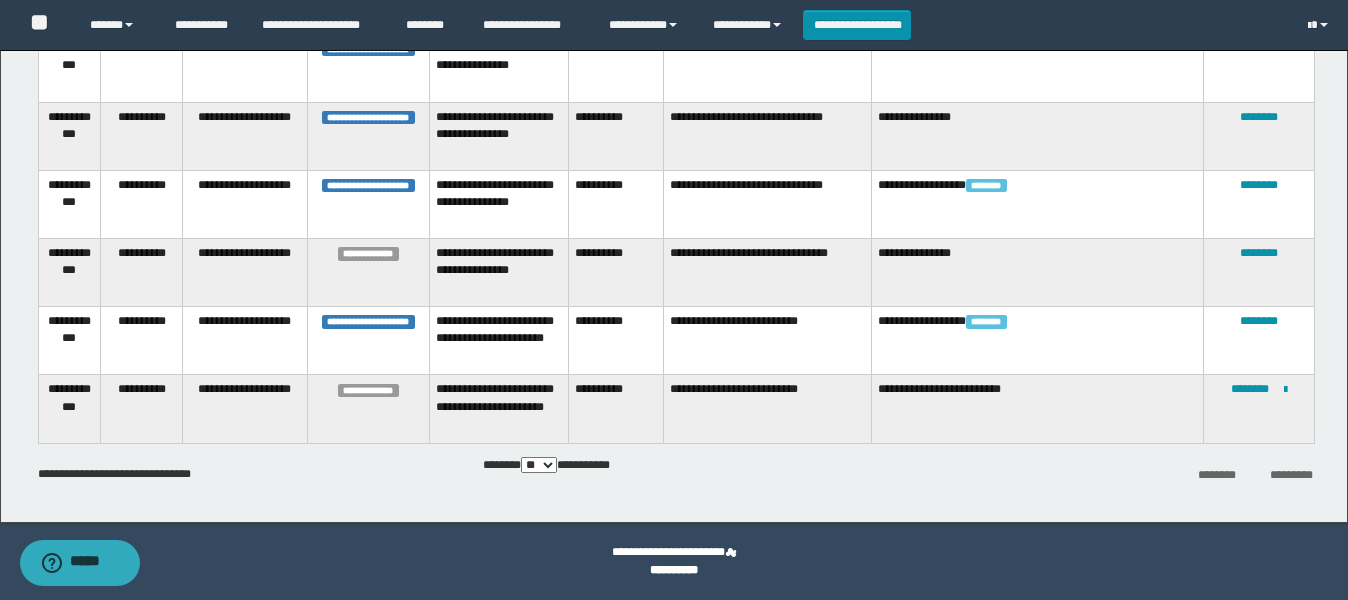 click on "**********" at bounding box center (245, 136) 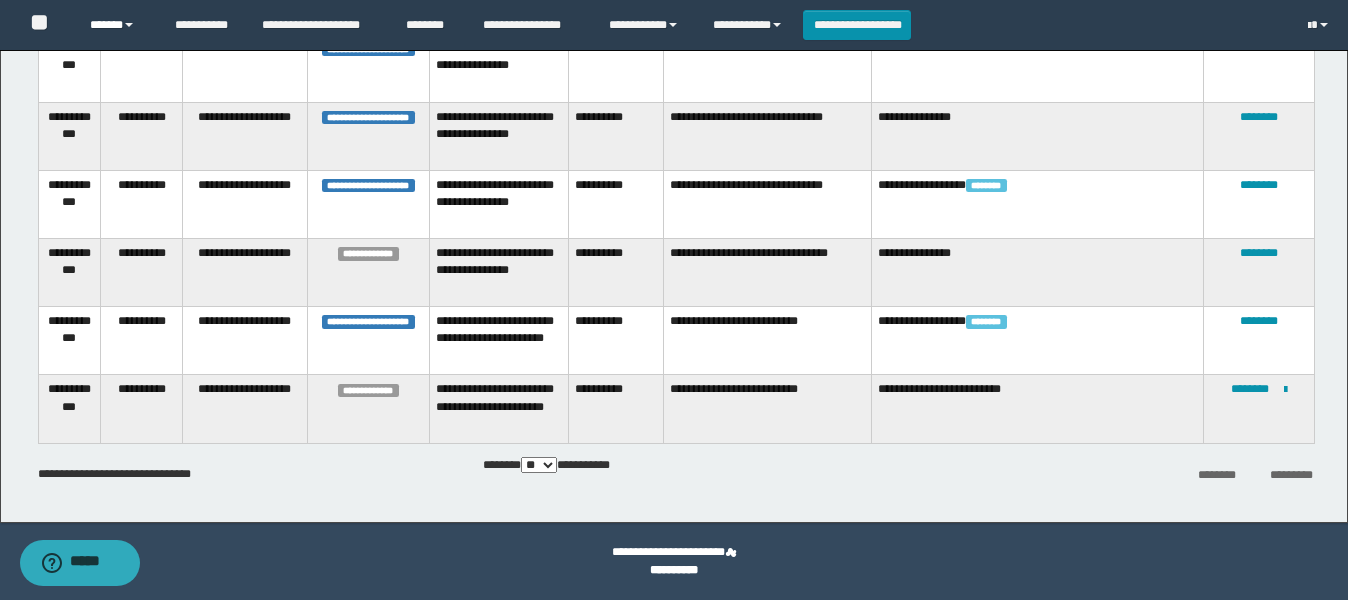 click on "******" at bounding box center [117, 25] 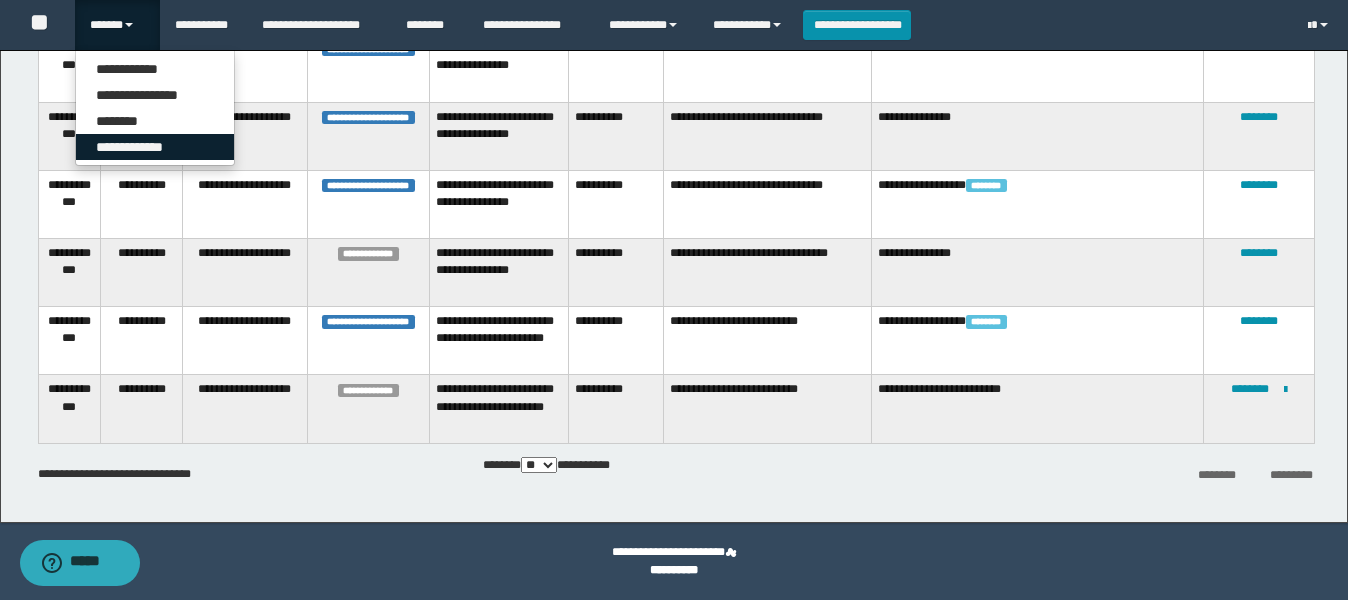 click on "**********" at bounding box center [155, 147] 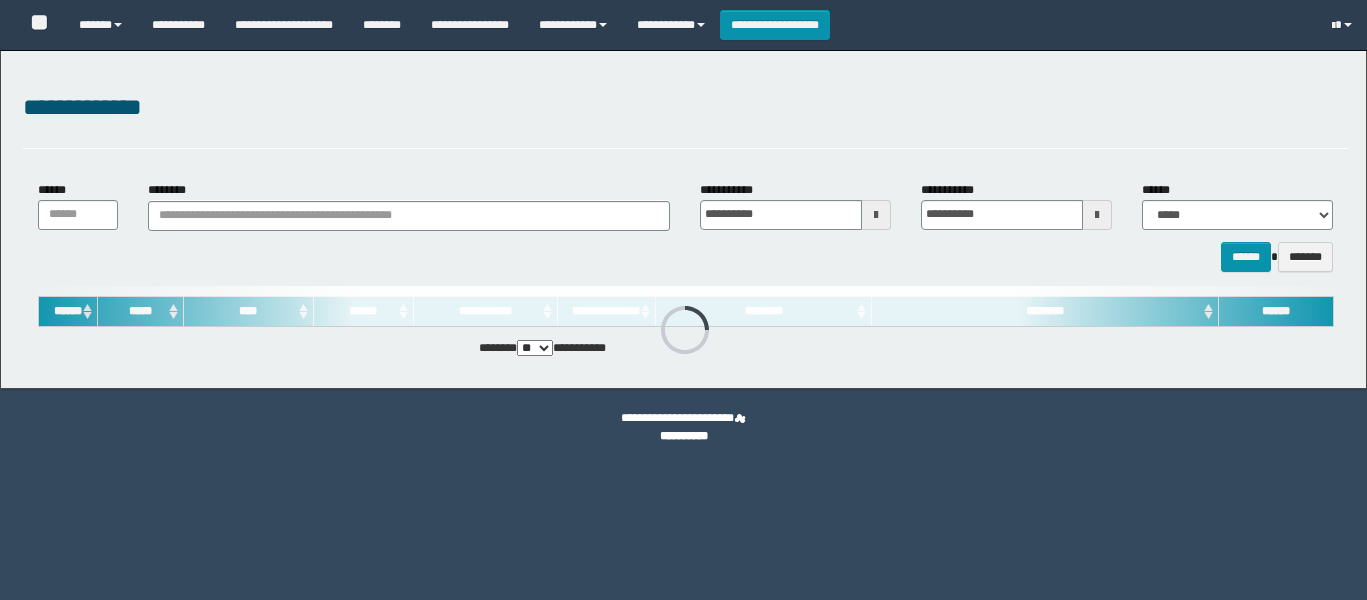 scroll, scrollTop: 0, scrollLeft: 0, axis: both 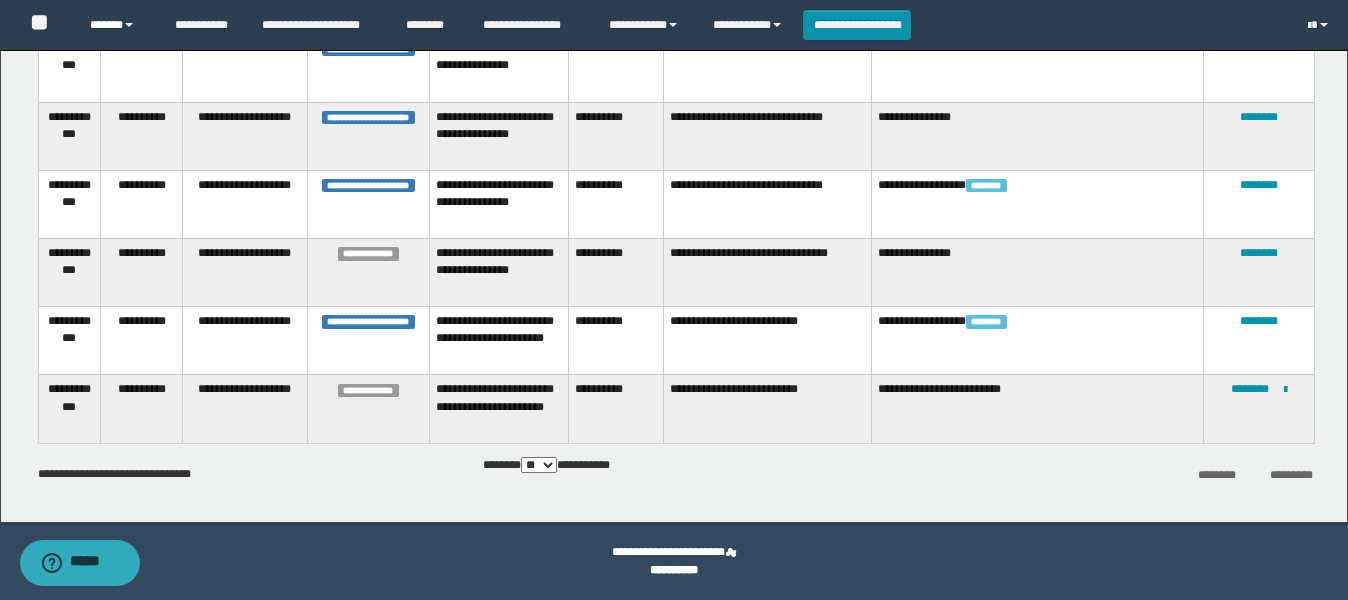 click on "******" at bounding box center (117, 25) 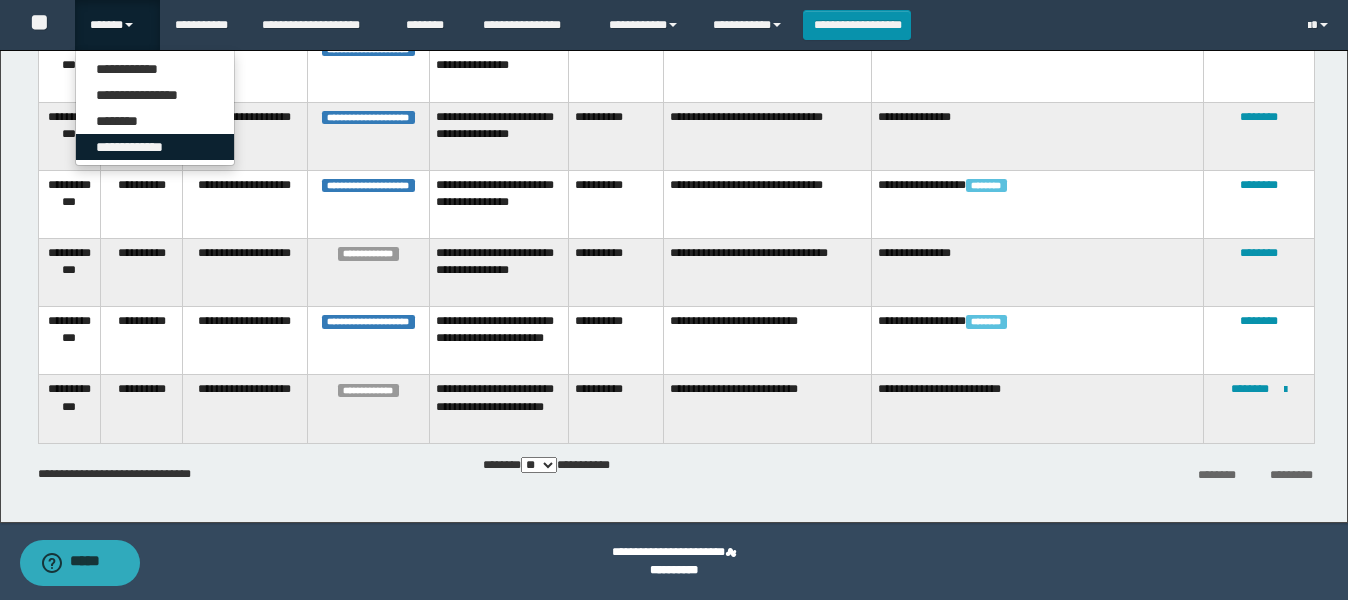 click on "**********" at bounding box center [155, 147] 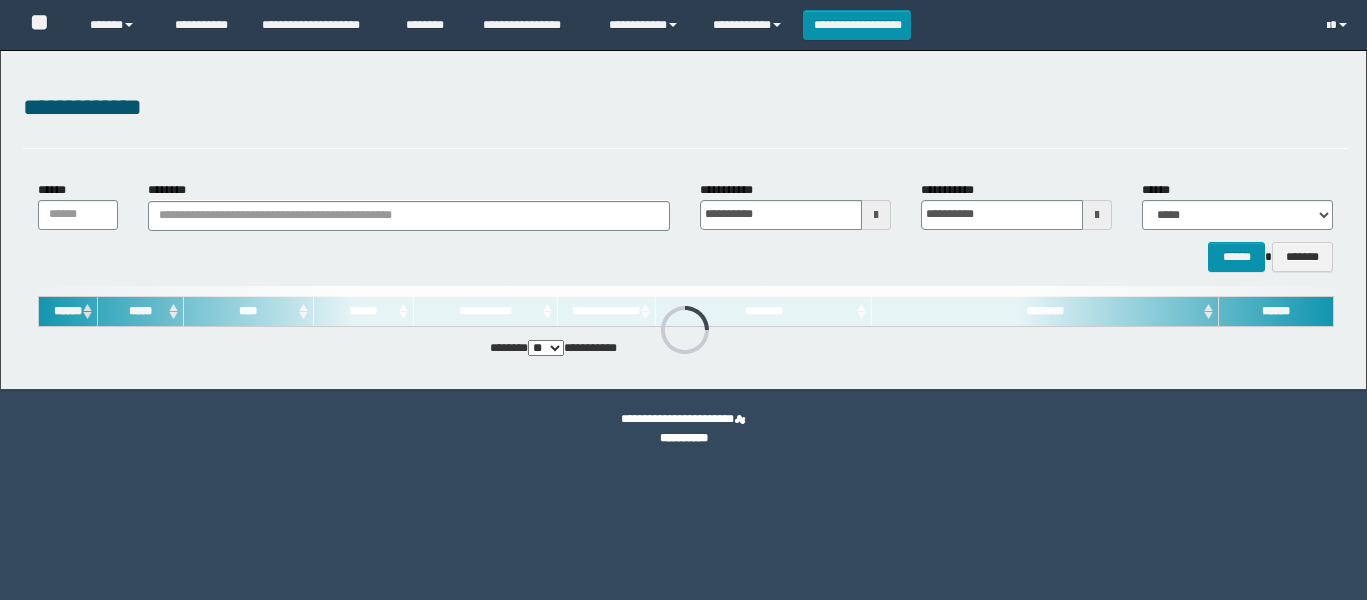 scroll, scrollTop: 0, scrollLeft: 0, axis: both 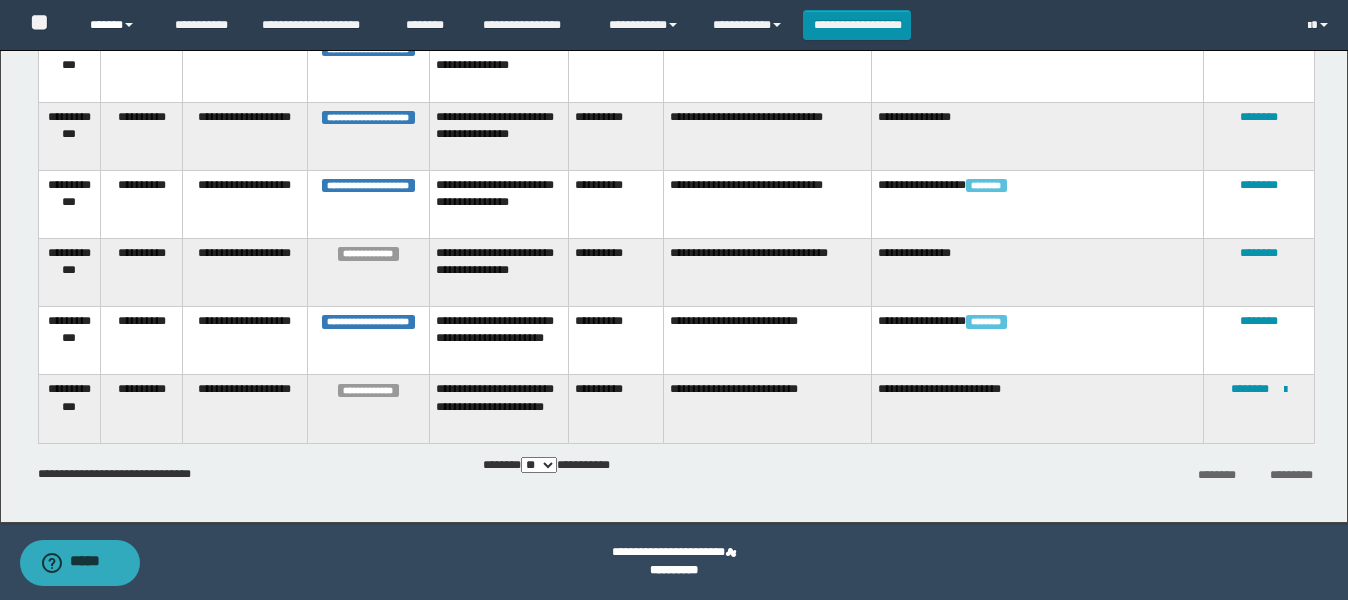 click on "******" at bounding box center (117, 25) 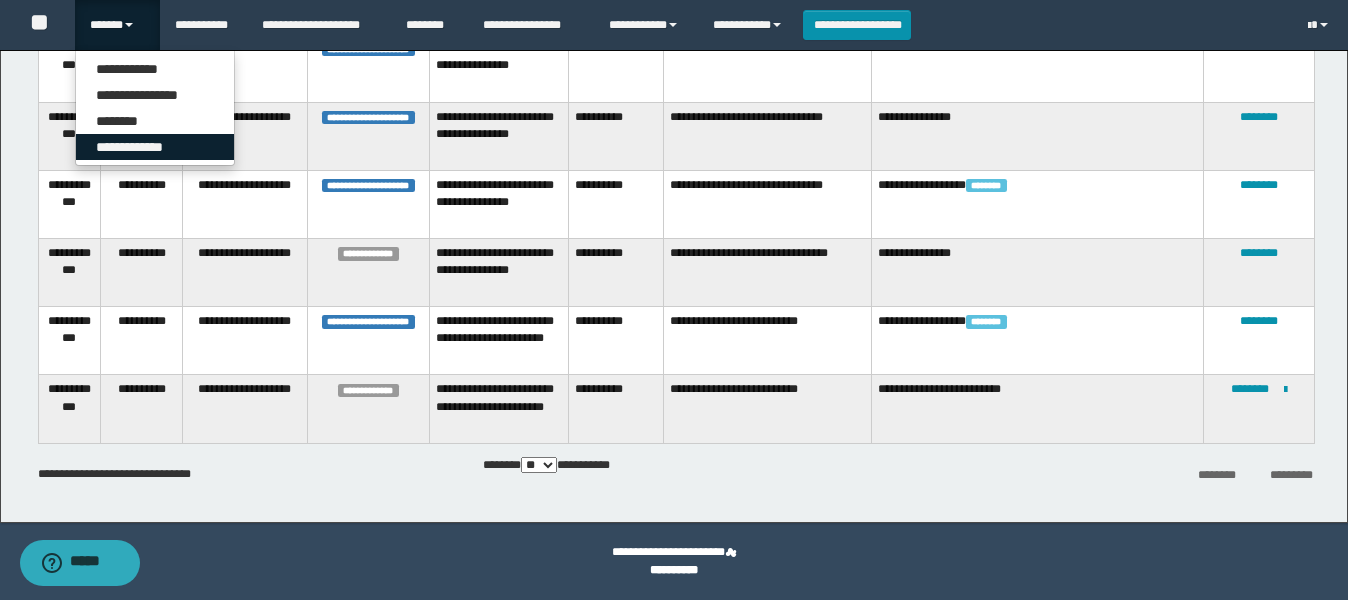 click on "**********" at bounding box center [155, 147] 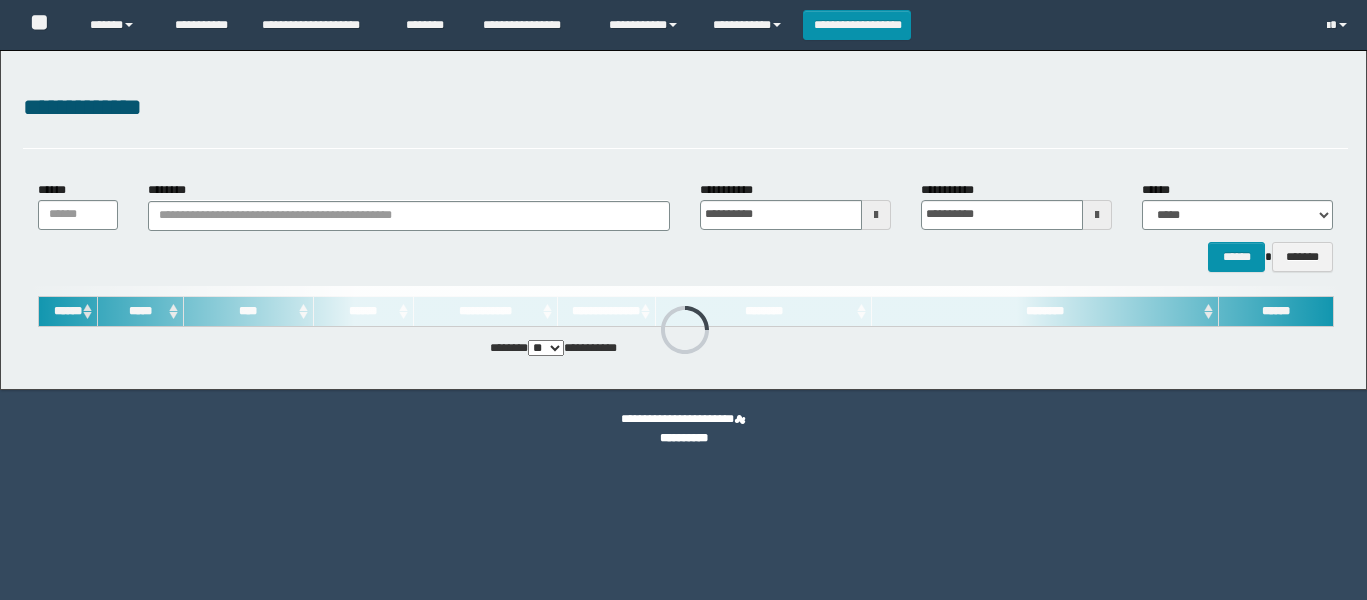 scroll, scrollTop: 0, scrollLeft: 0, axis: both 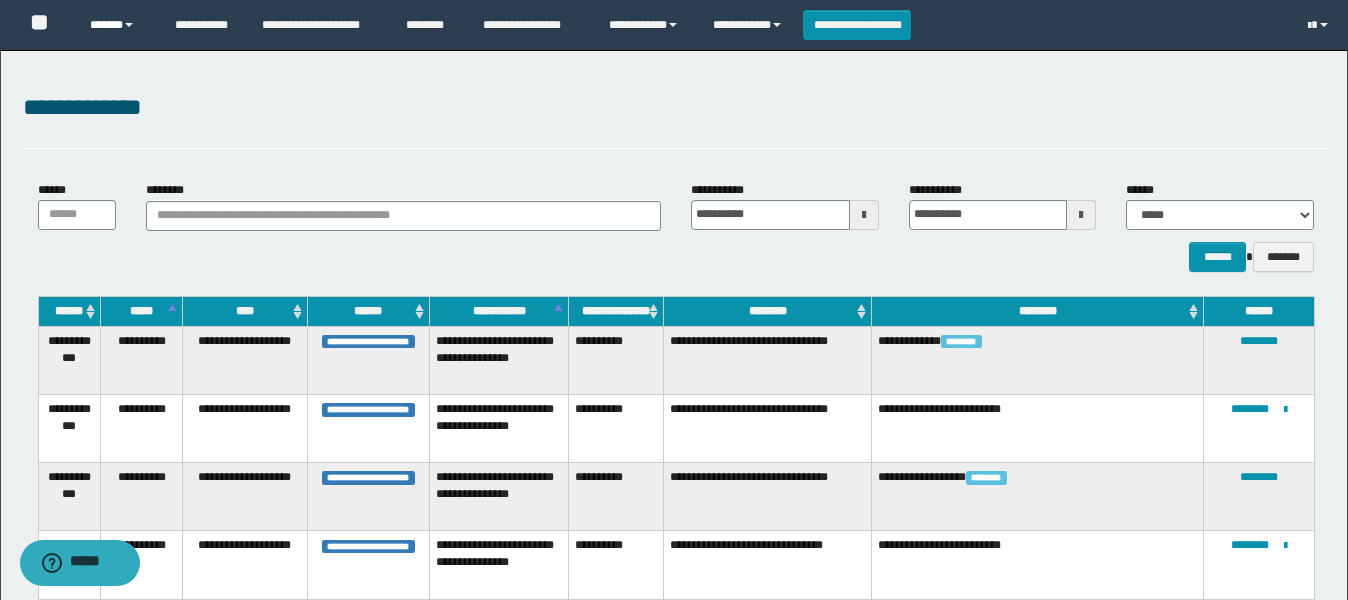 click on "******" at bounding box center [117, 25] 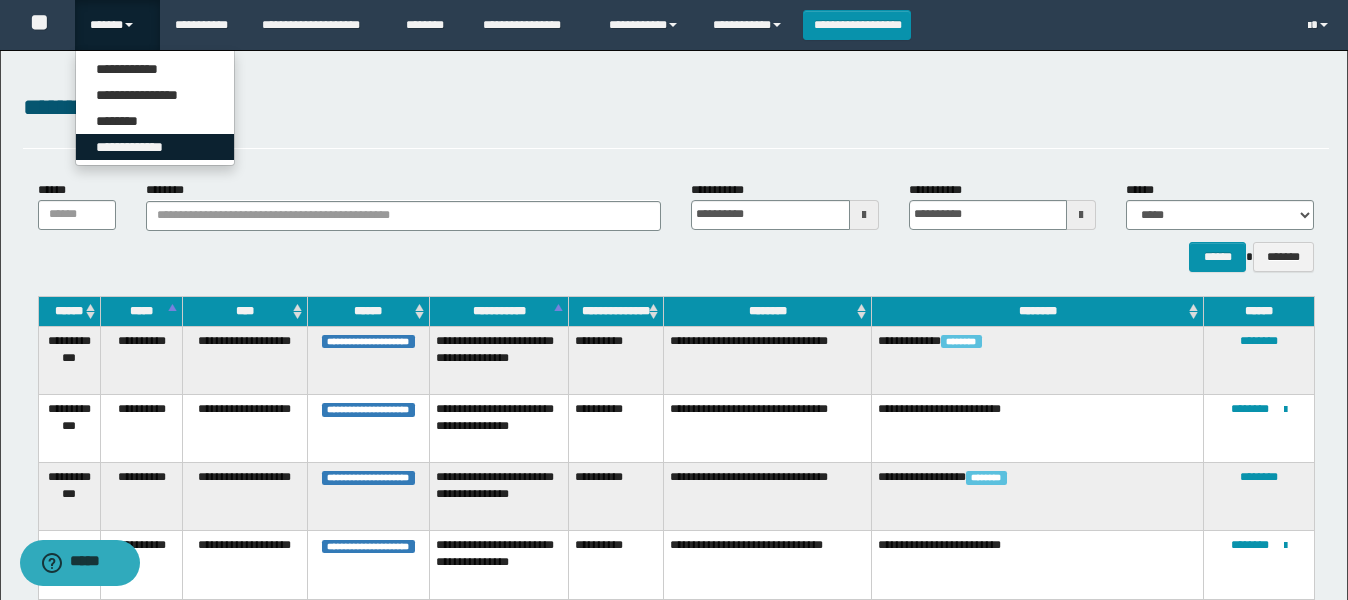 click on "**********" at bounding box center [155, 147] 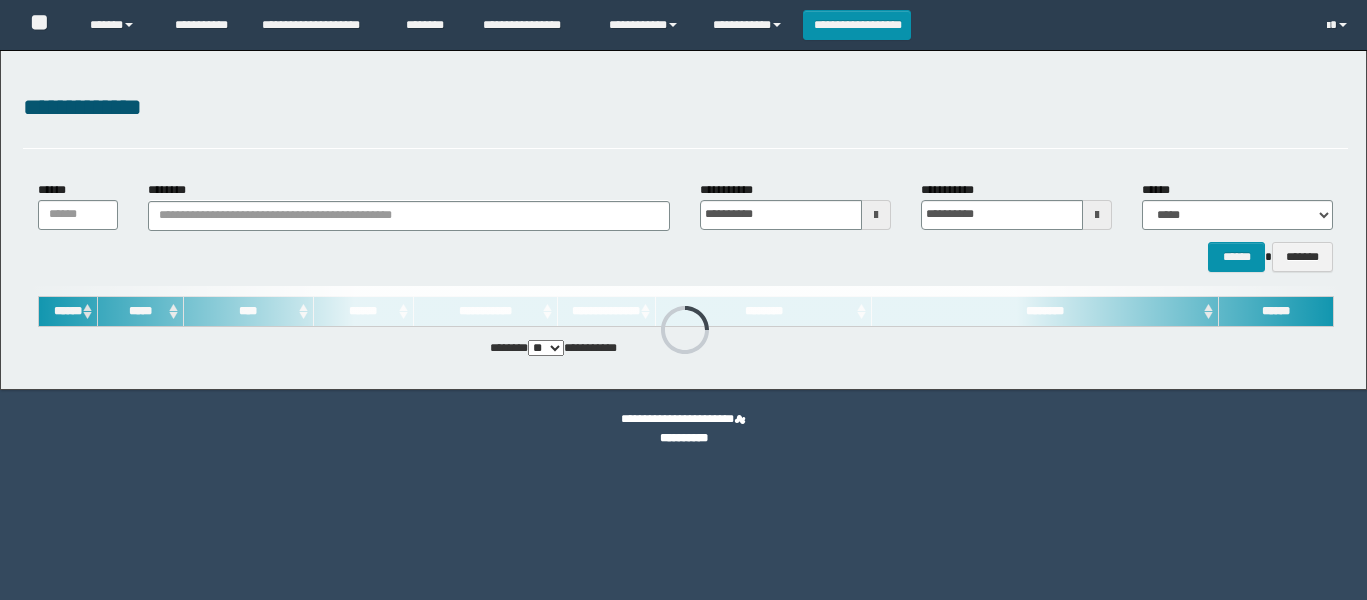 scroll, scrollTop: 0, scrollLeft: 0, axis: both 